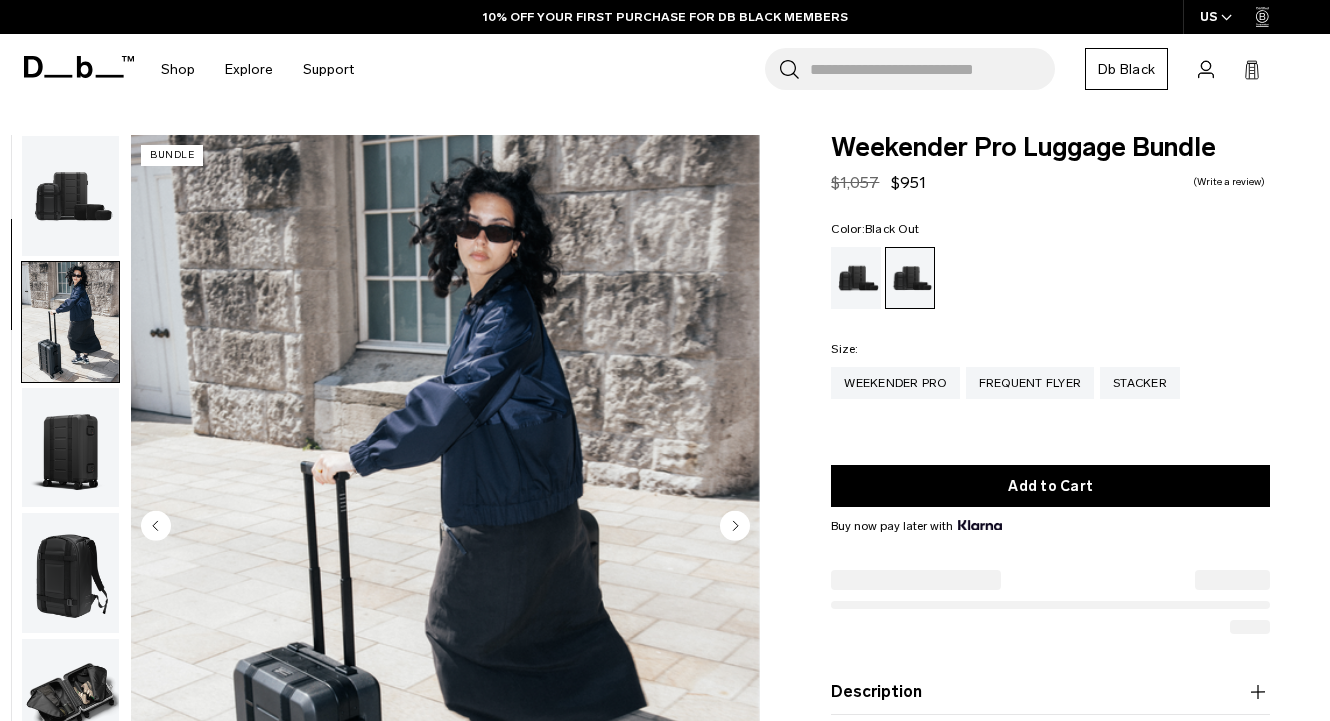 scroll, scrollTop: 0, scrollLeft: 0, axis: both 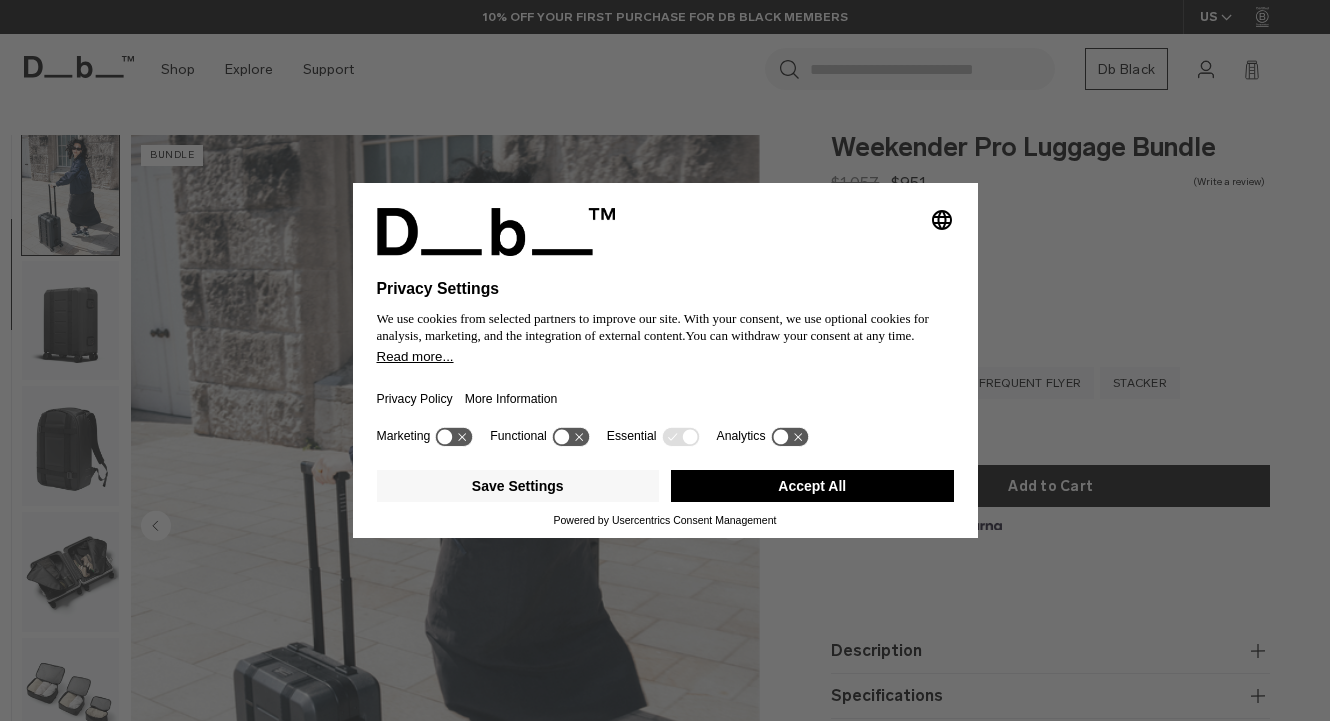 click on "Selecting an option will immediately change the language Privacy Settings We use cookies from selected partners to improve our site. With your consent, we use optional cookies for analysis, marketing, and the integration of external content.  You can withdraw your consent at any time. Read more... Privacy Policy More Information Marketing Functional Essential Analytics Save Settings Accept All Powered by   Usercentrics Consent Management" at bounding box center (665, 360) 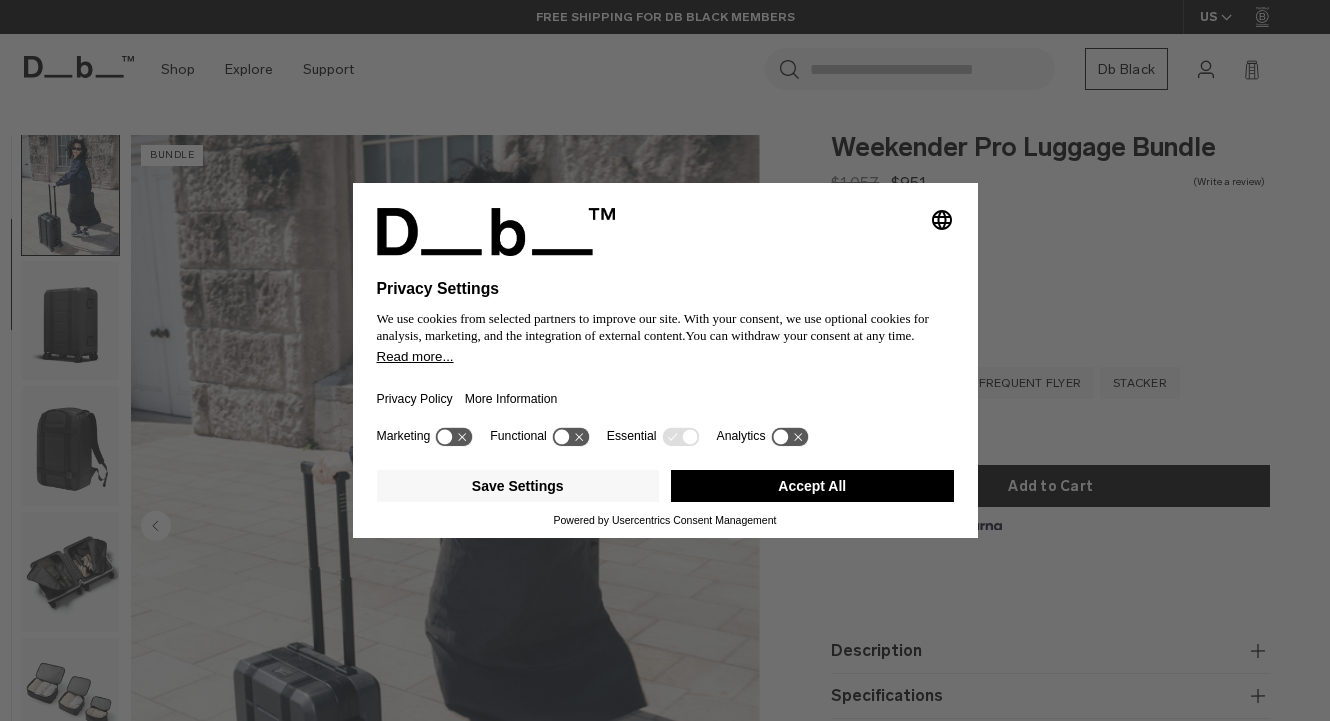 click 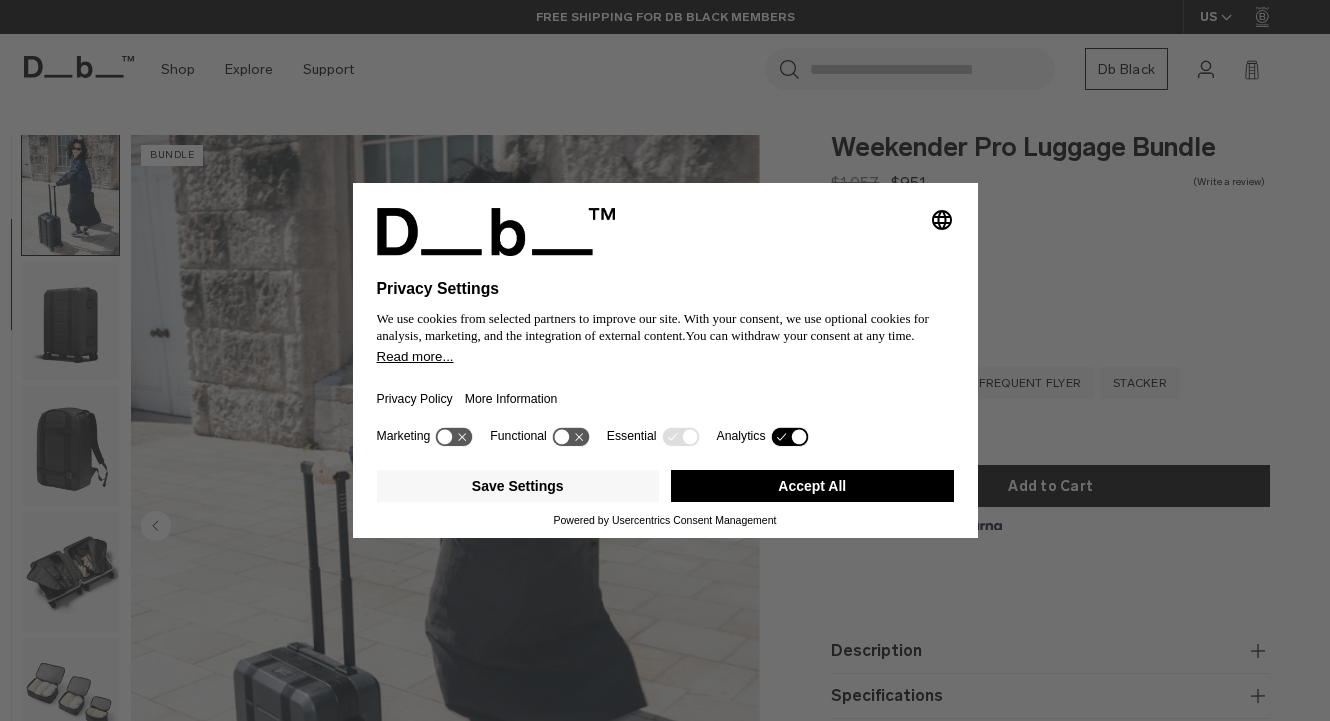 click 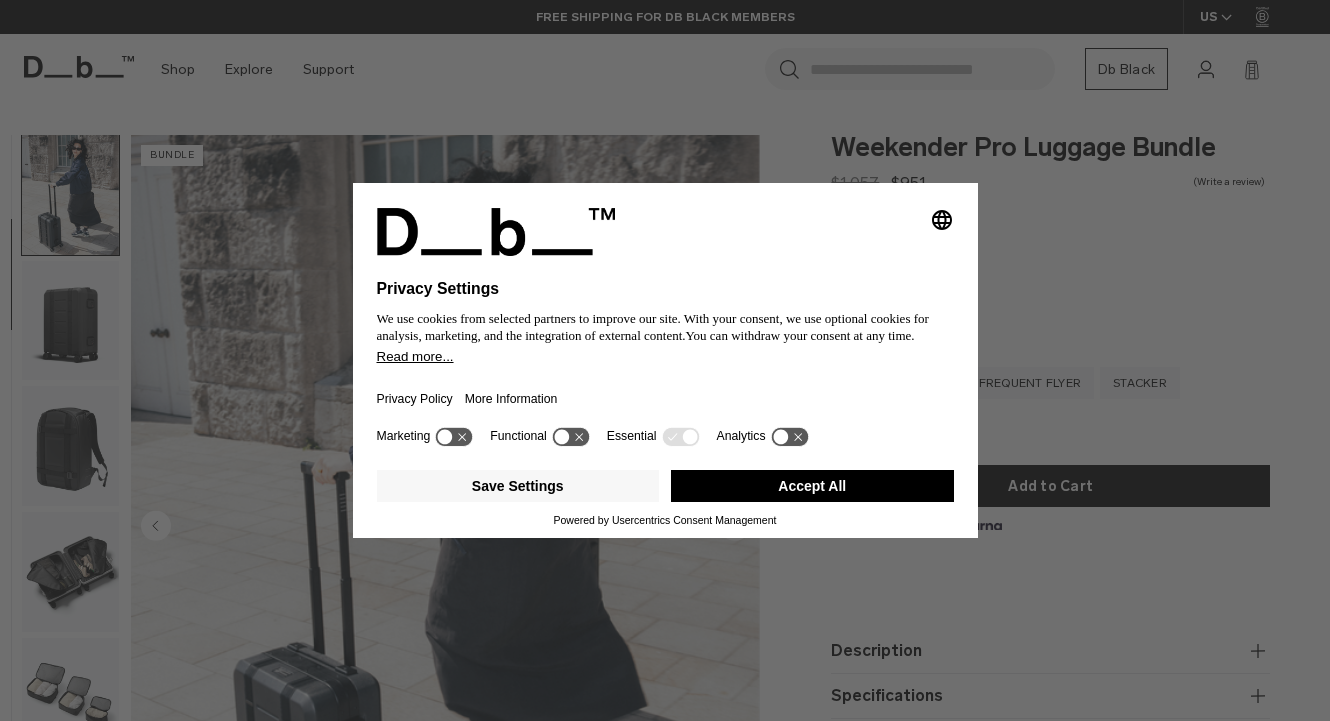 click 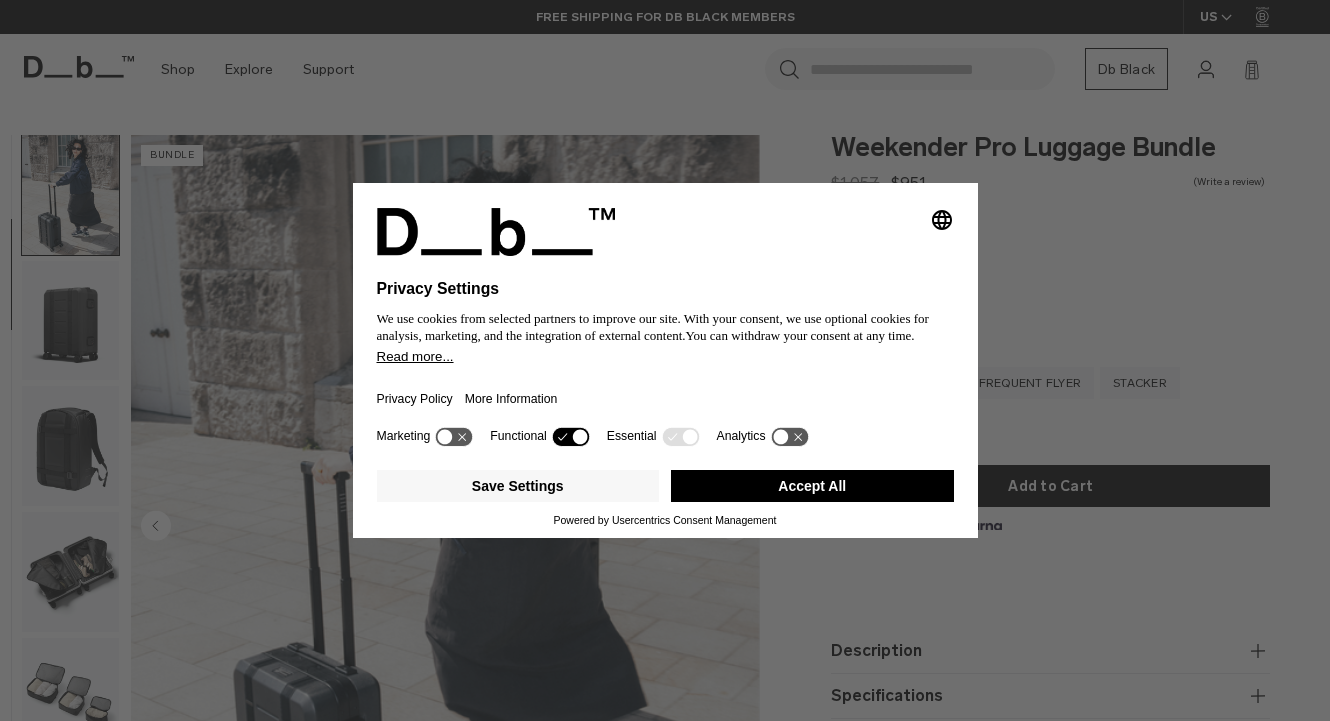 click 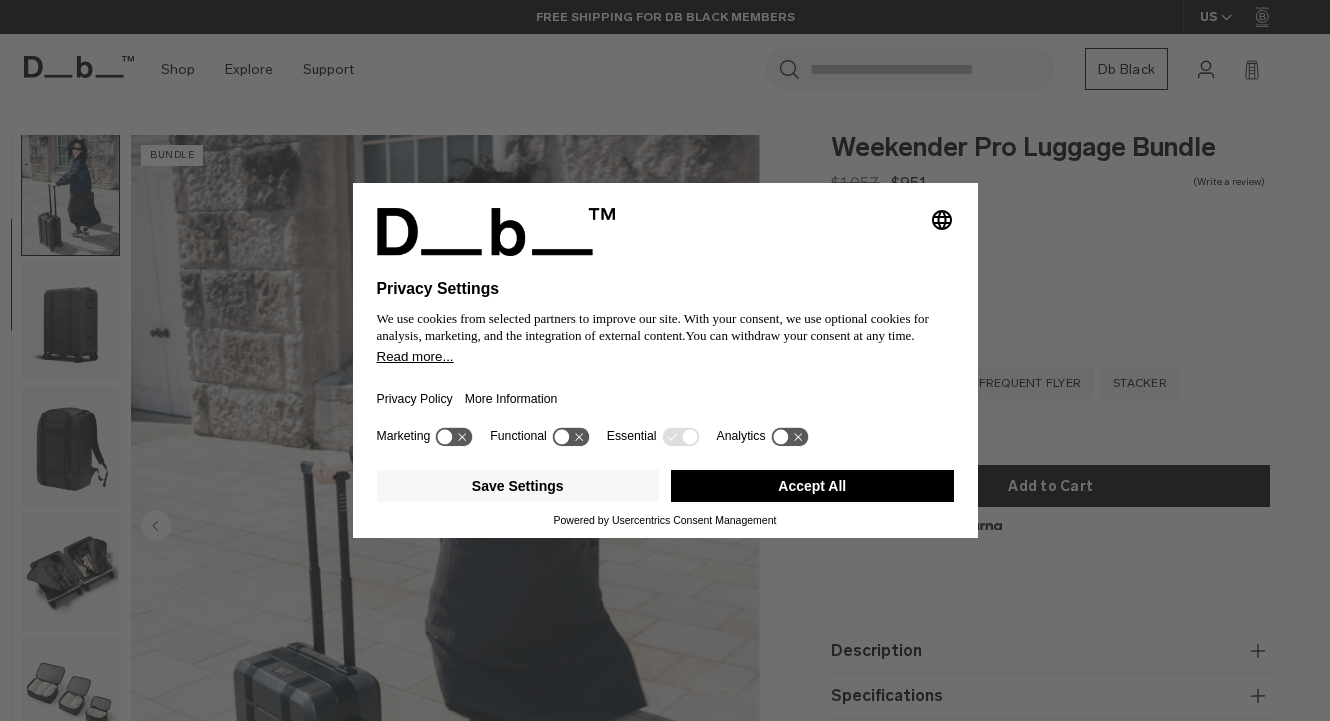 click 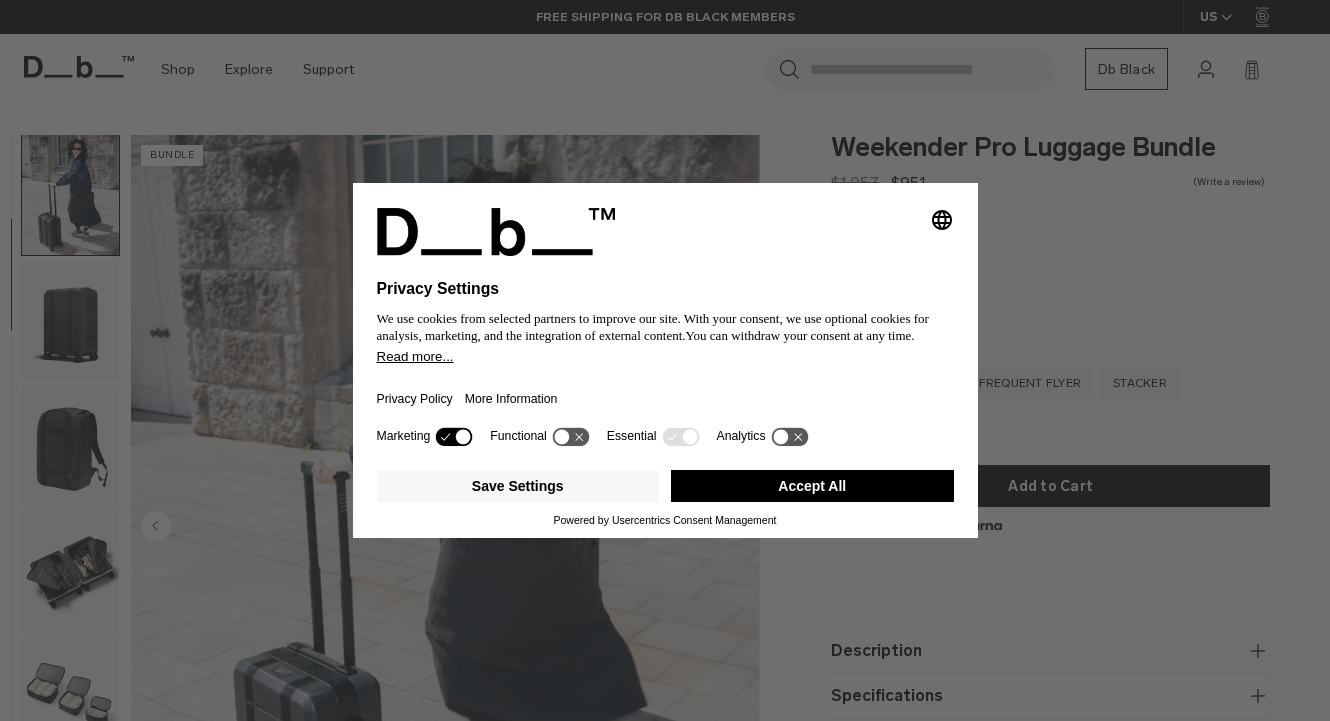 click 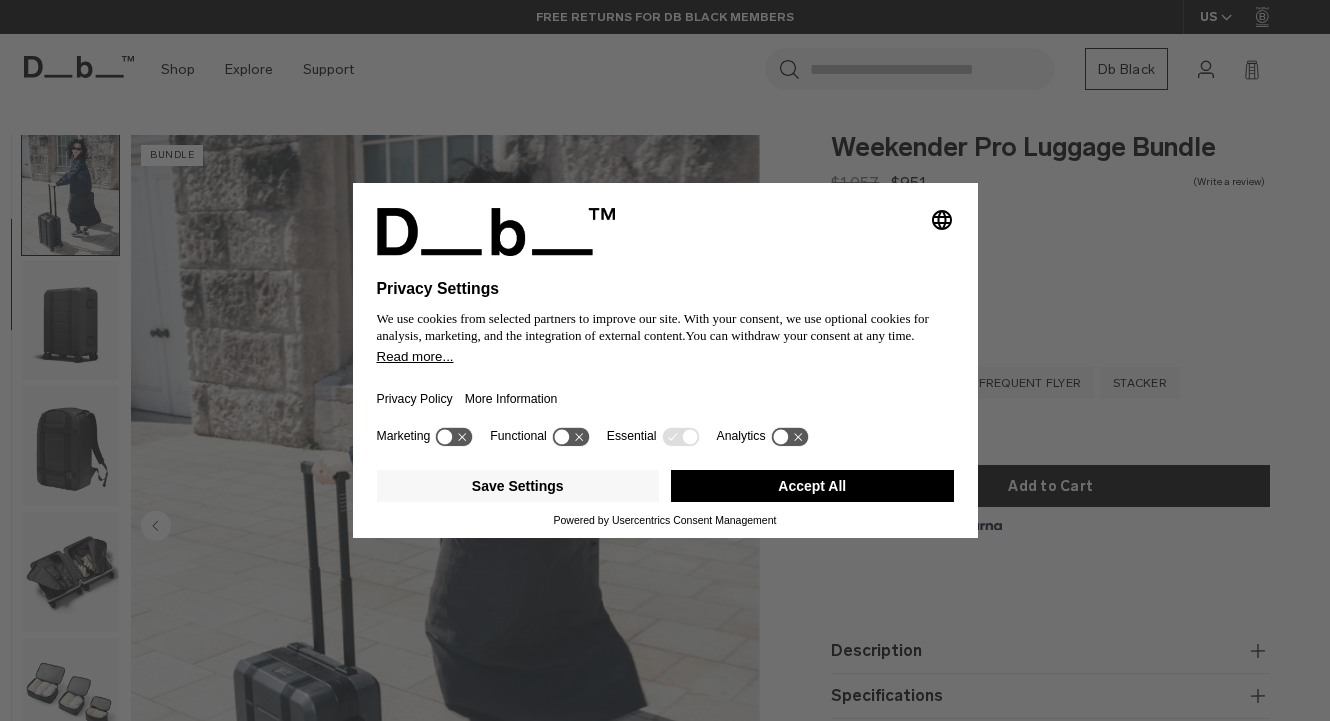 click on "Accept All" at bounding box center (812, 486) 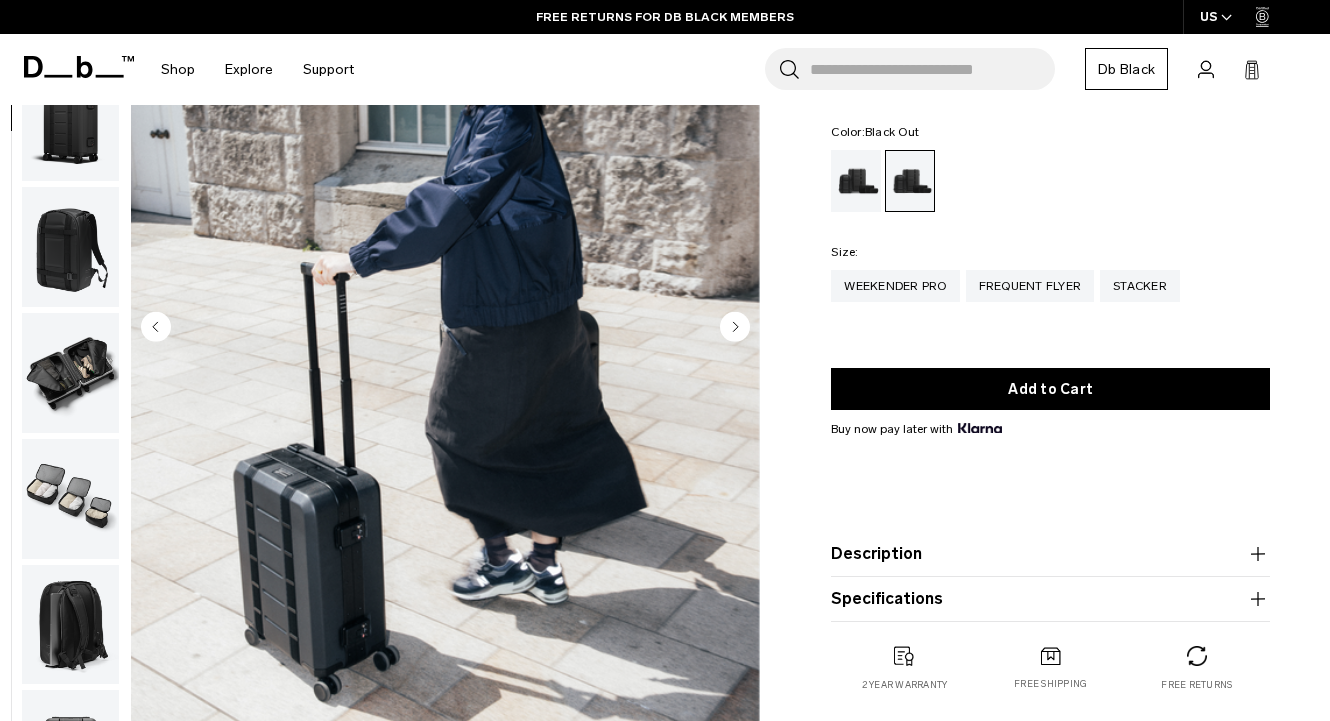 scroll, scrollTop: 218, scrollLeft: 0, axis: vertical 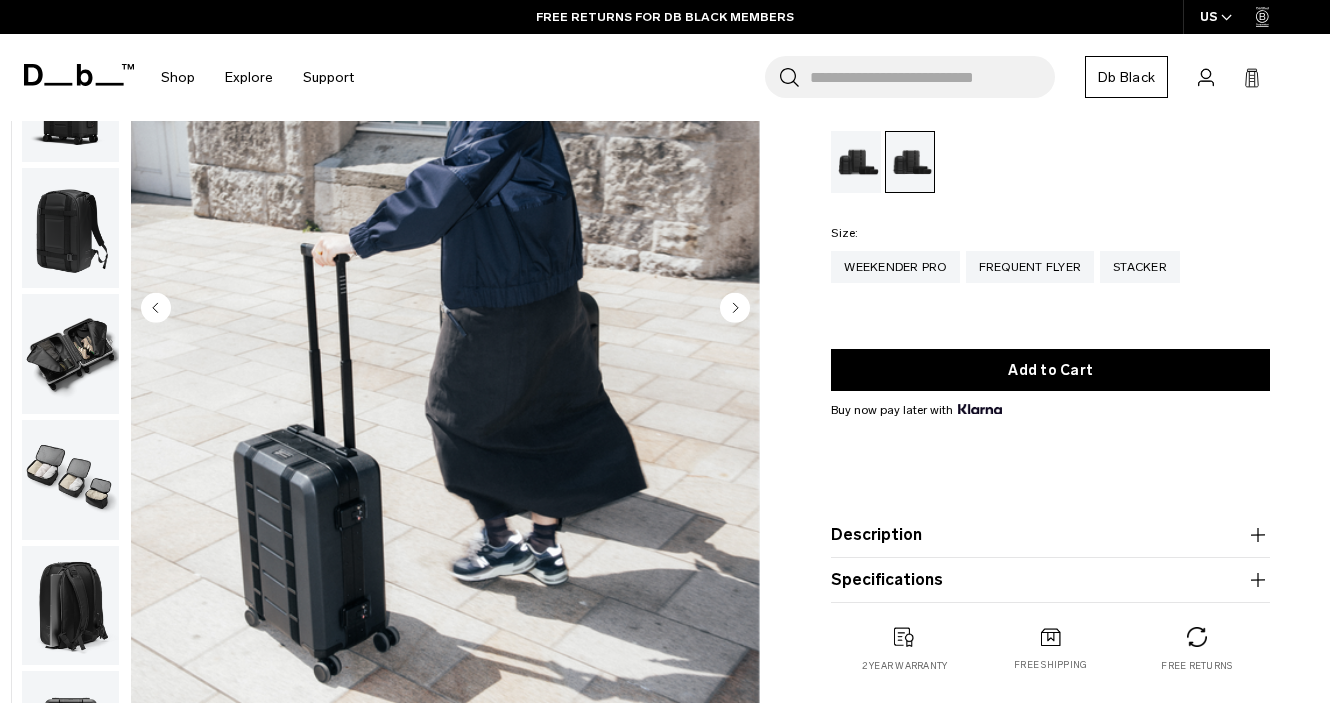 click at bounding box center (70, 228) 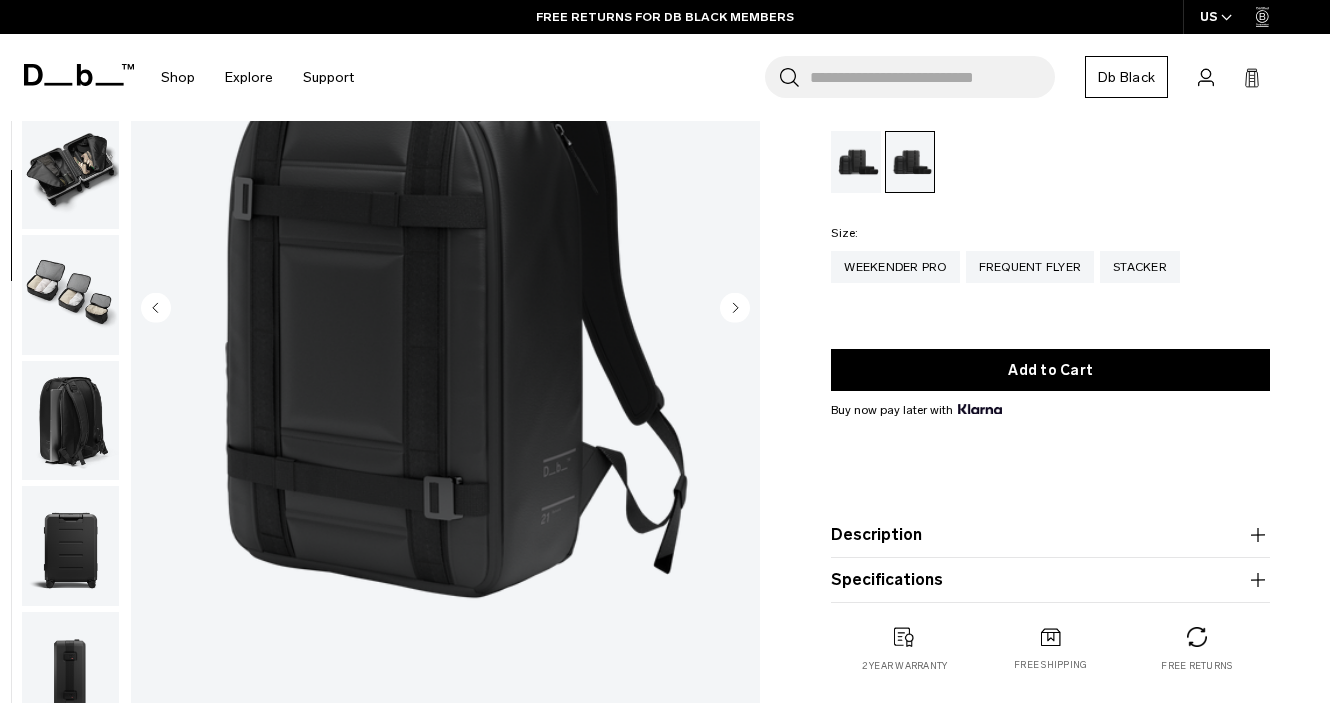 scroll, scrollTop: 355, scrollLeft: 0, axis: vertical 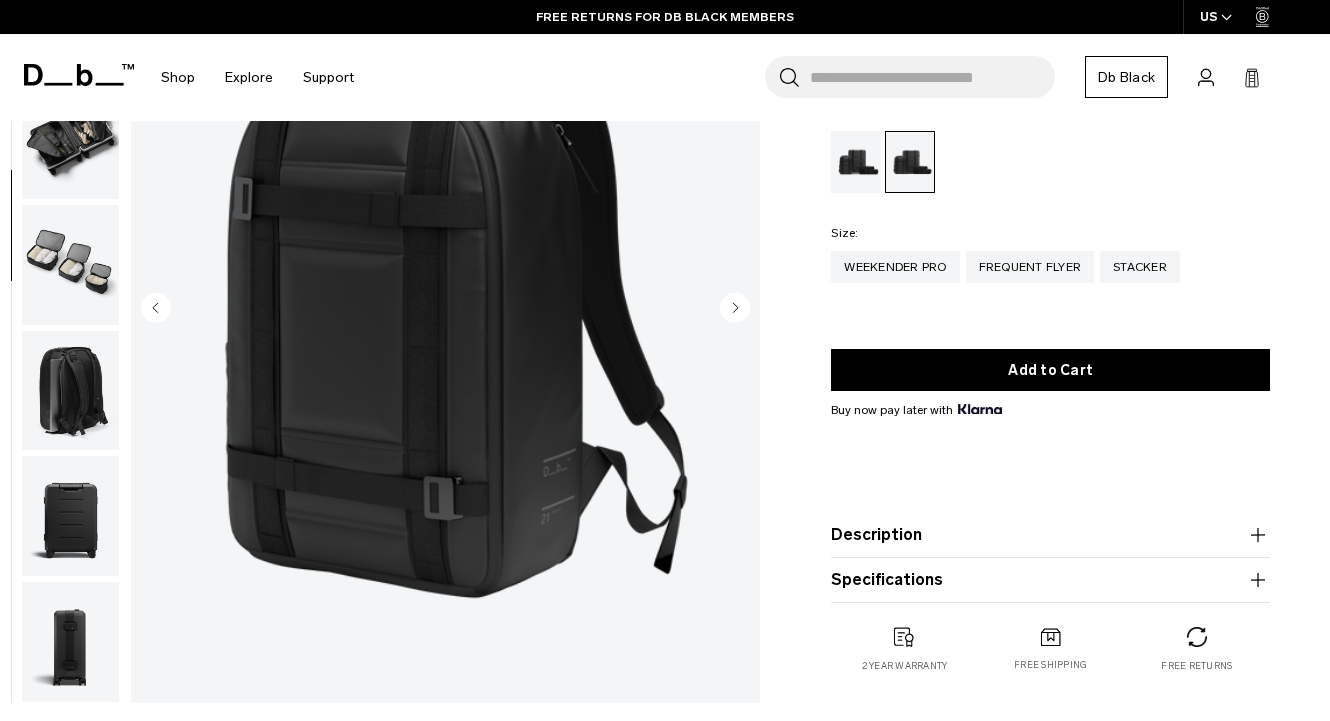 click at bounding box center (70, 139) 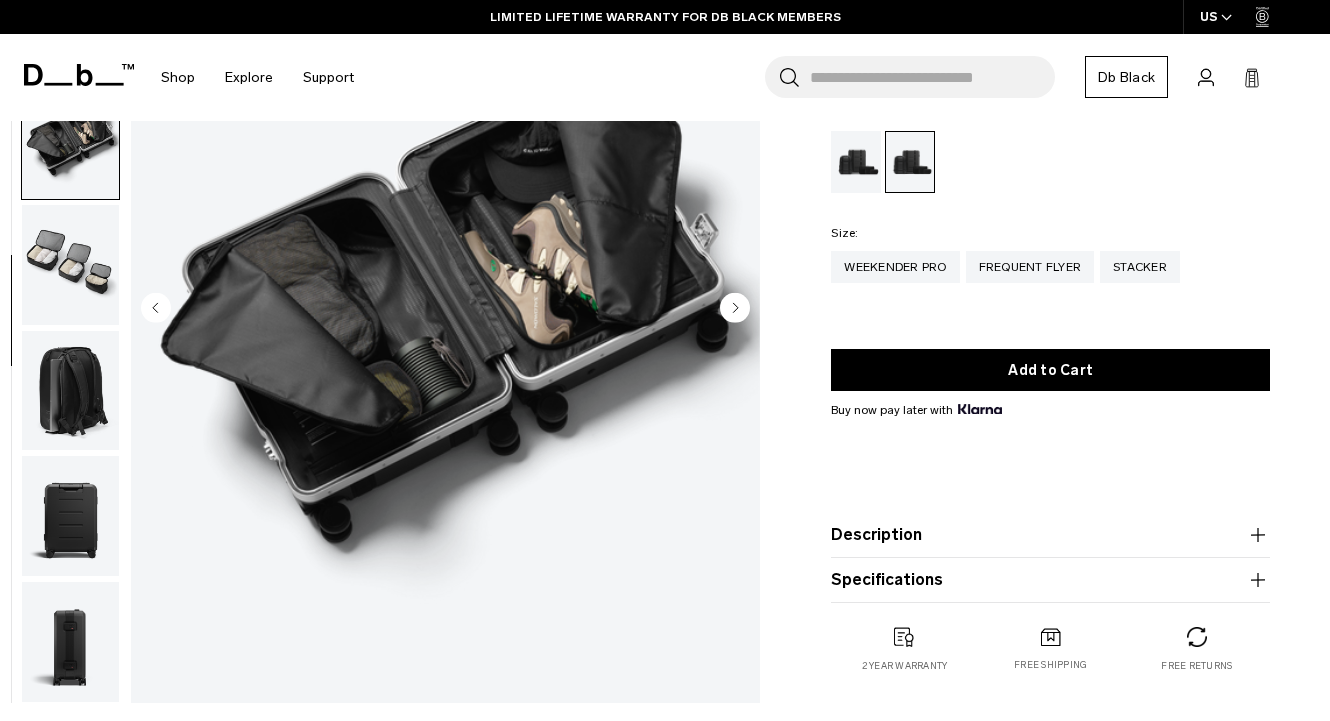 click at bounding box center (70, 265) 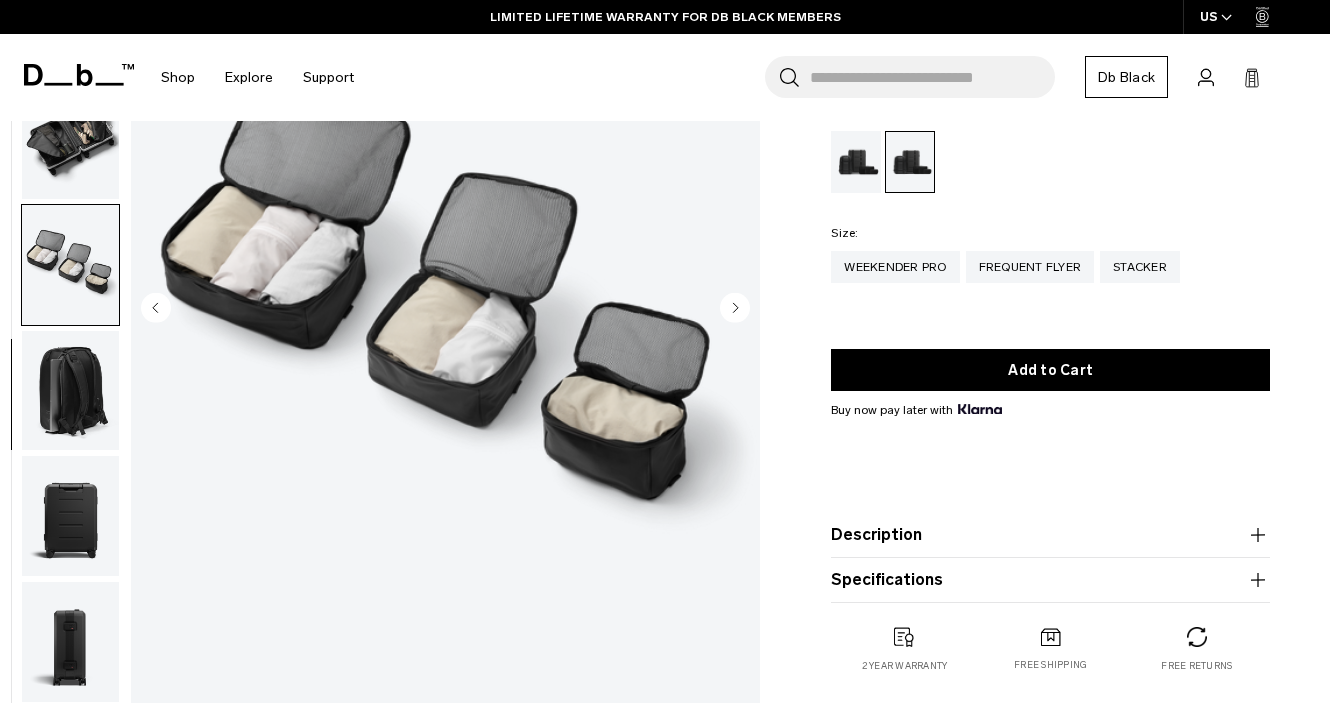 click at bounding box center [70, 391] 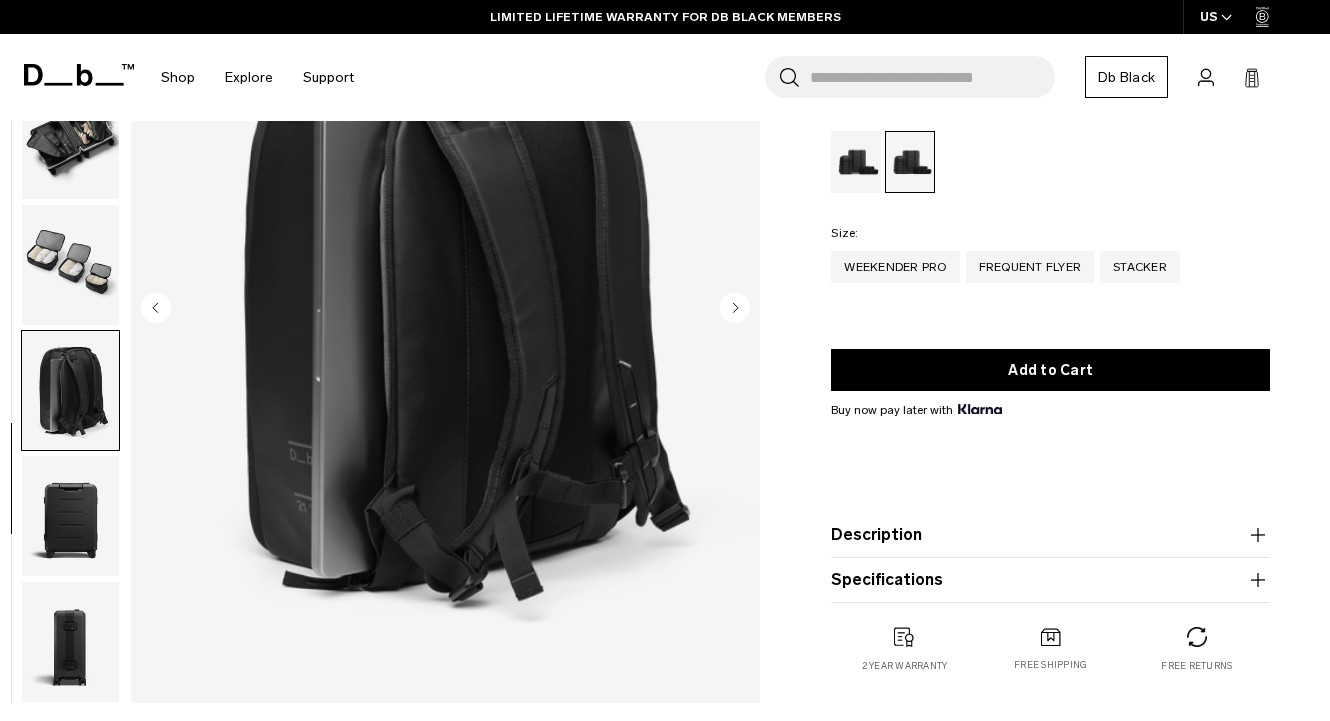 click at bounding box center (70, 516) 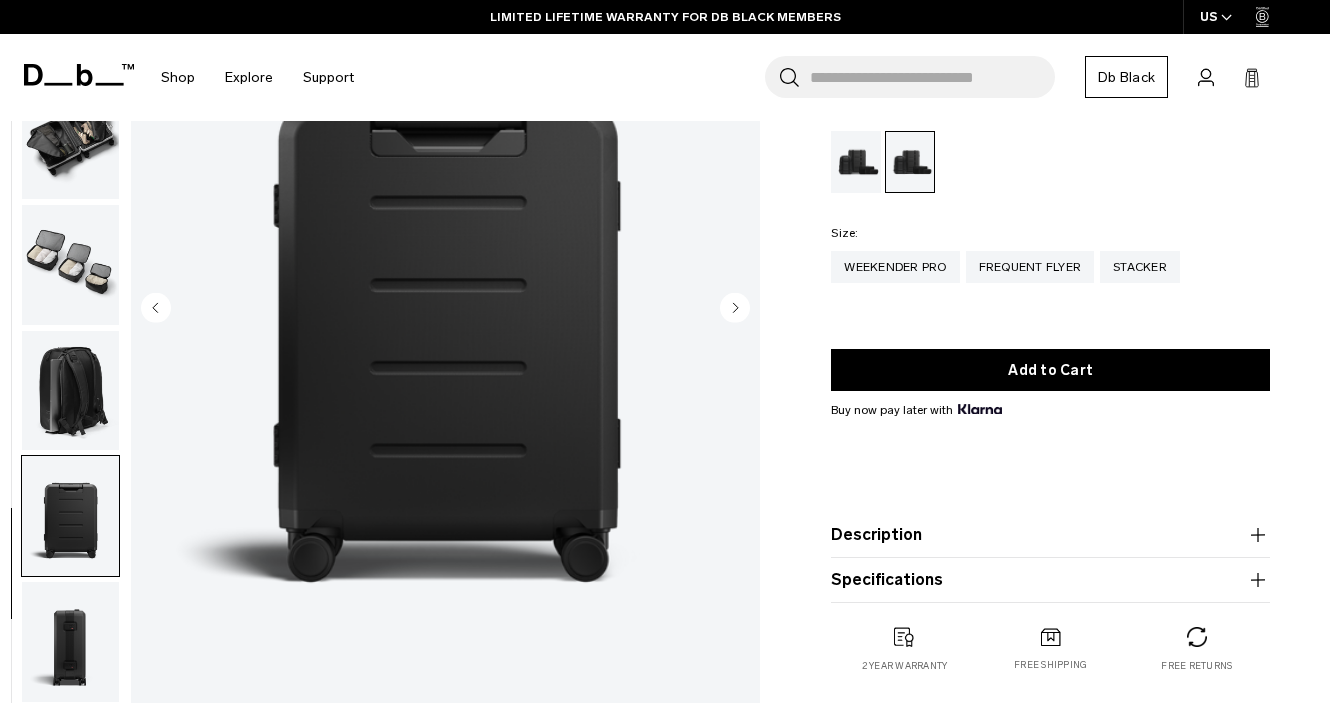click at bounding box center (70, 642) 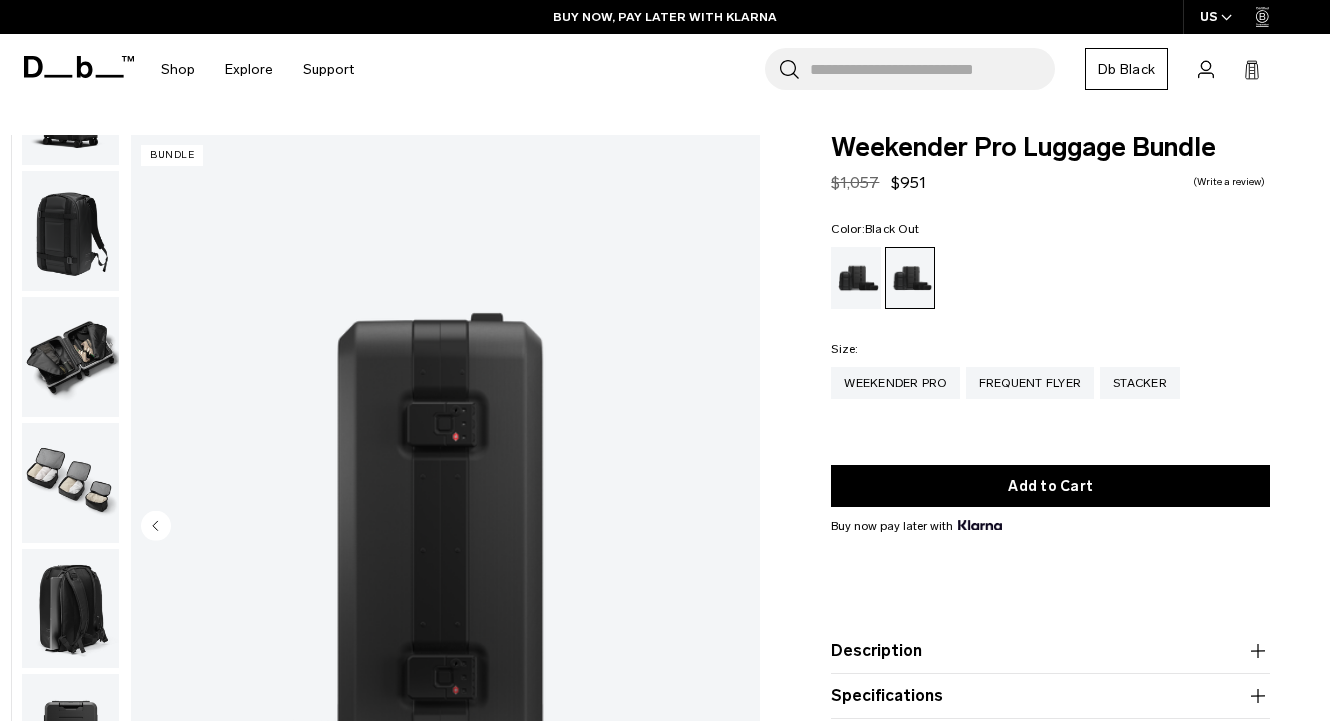 scroll, scrollTop: 5, scrollLeft: 0, axis: vertical 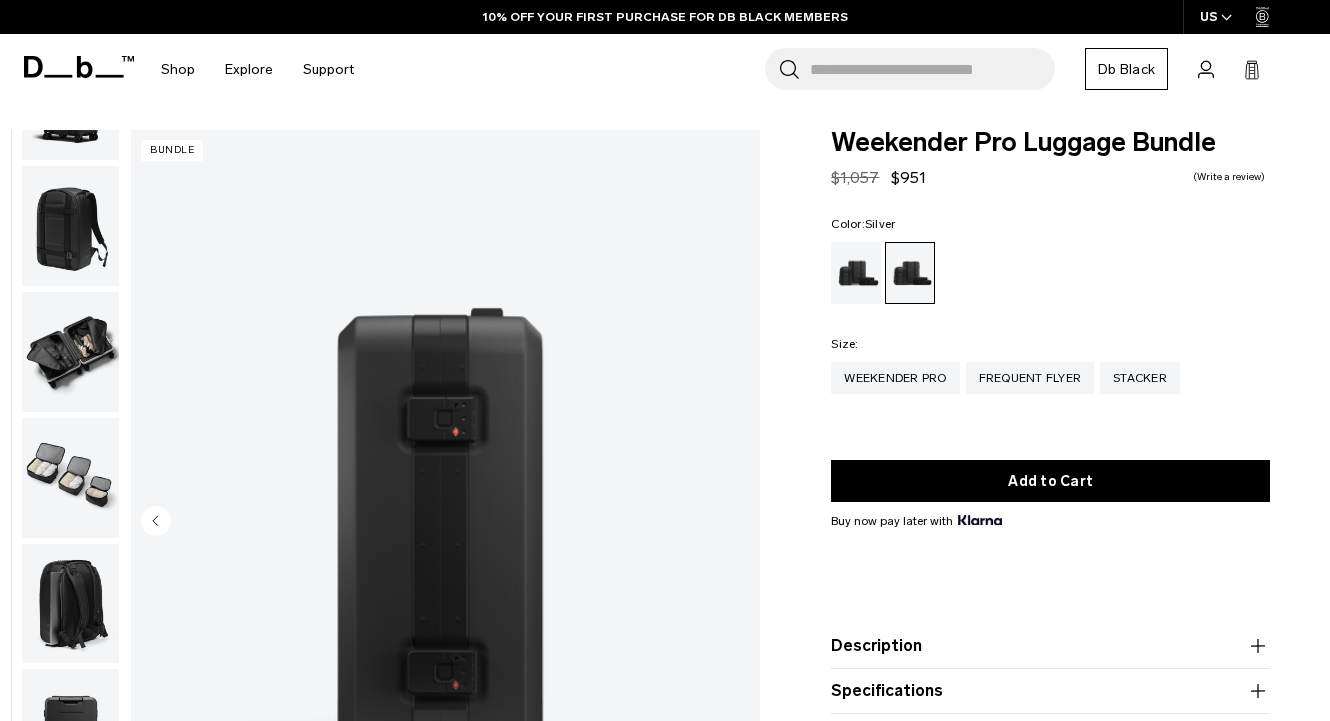 click at bounding box center (856, 273) 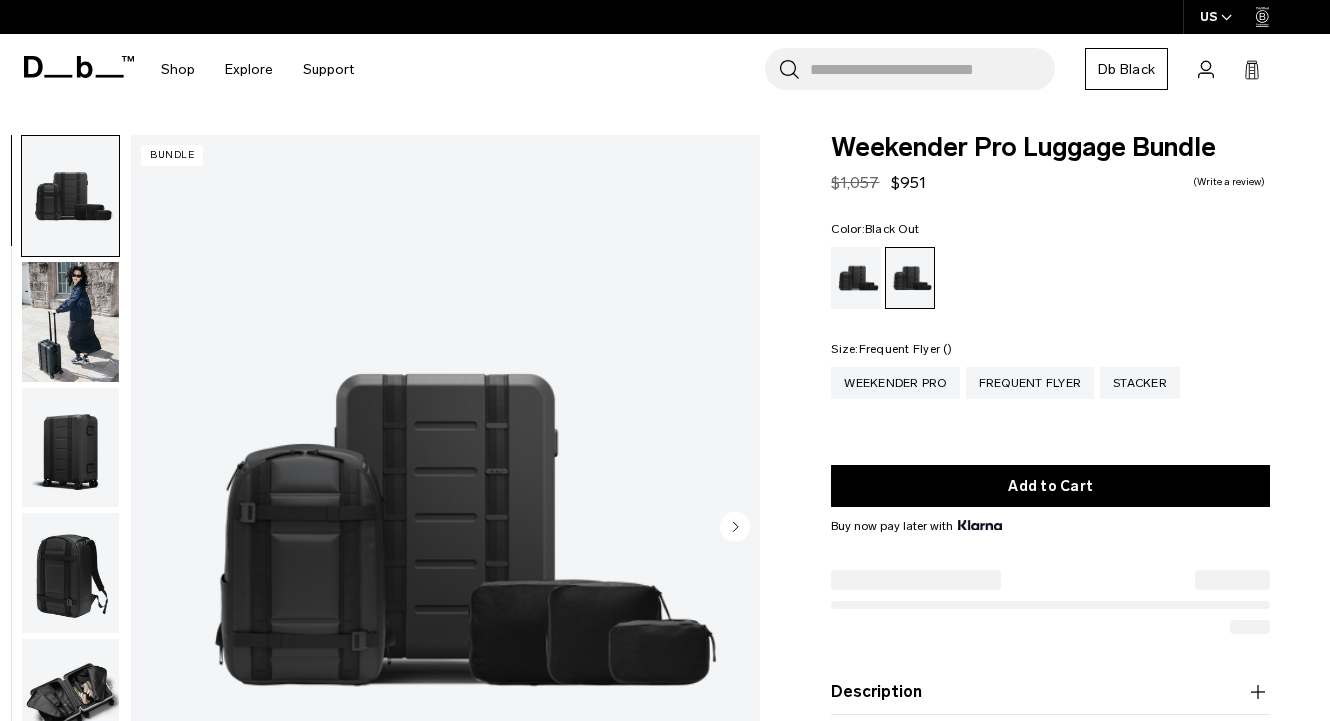 scroll, scrollTop: 0, scrollLeft: 0, axis: both 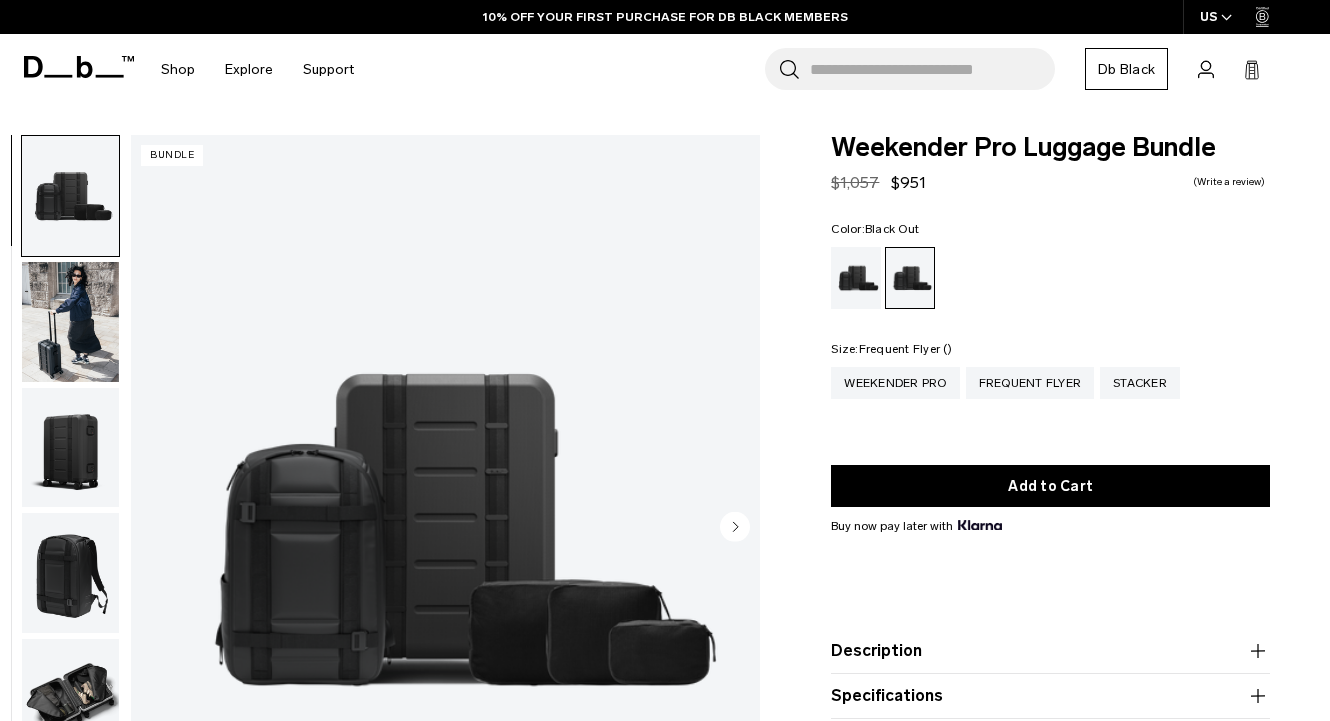 click on "Frequent Flyer" at bounding box center (1030, 383) 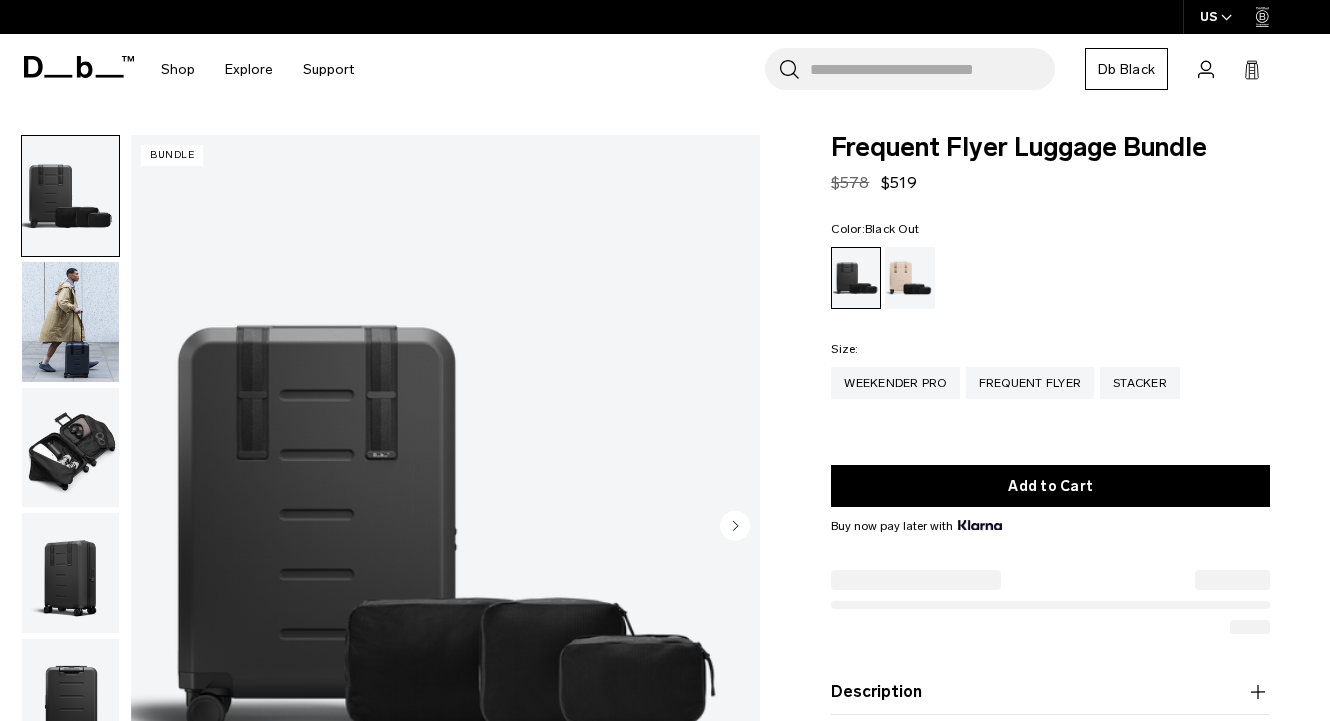 scroll, scrollTop: 0, scrollLeft: 0, axis: both 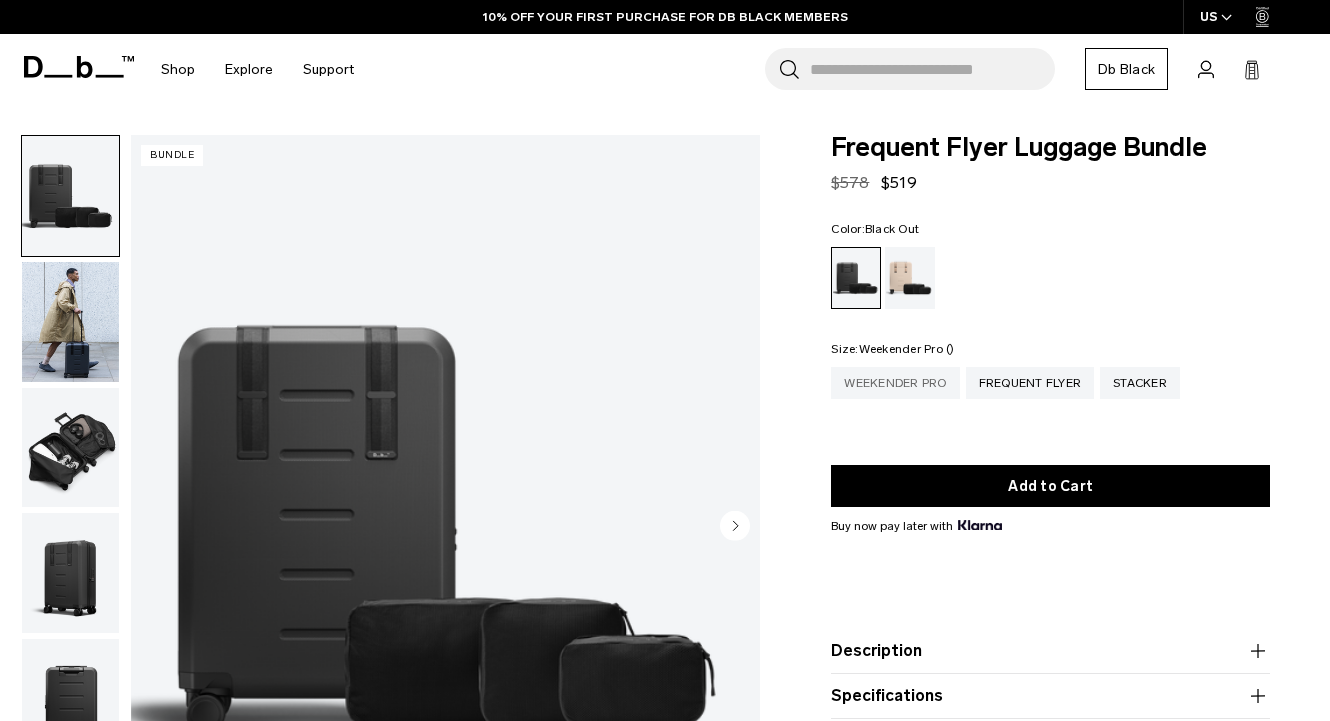 click on "Weekender Pro" at bounding box center [895, 383] 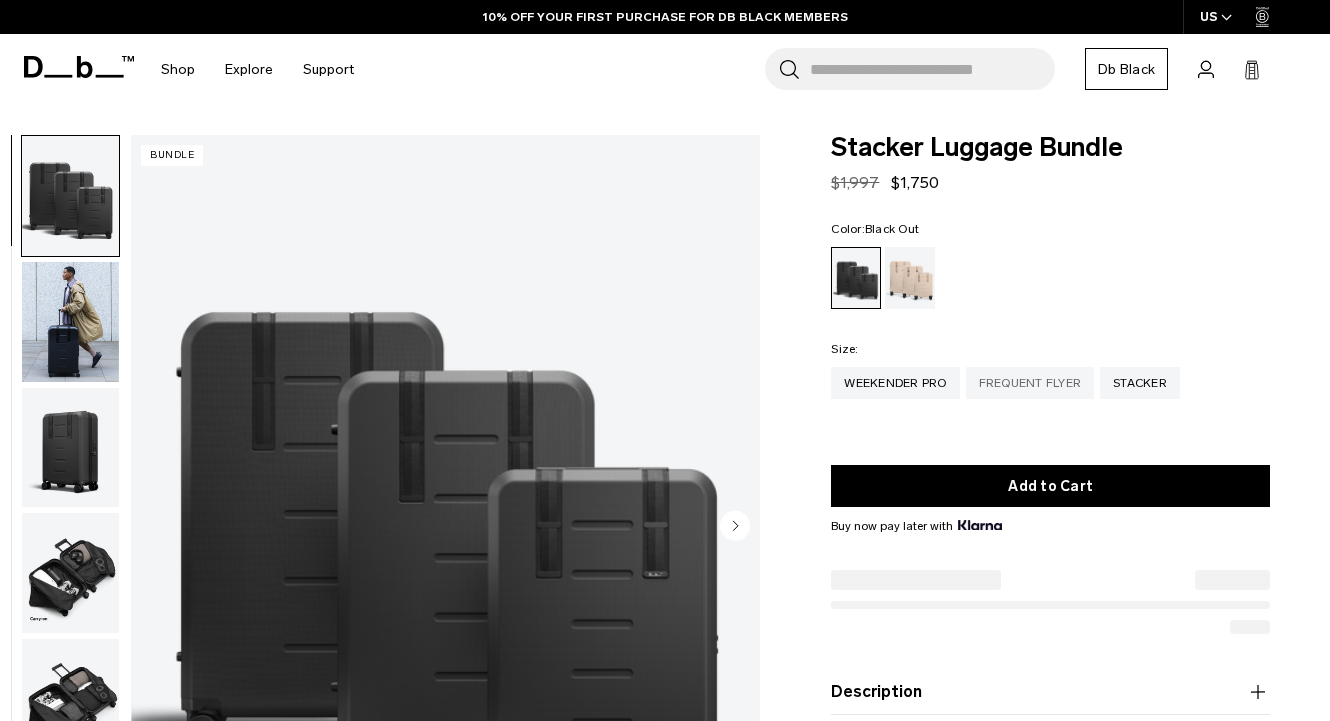 scroll, scrollTop: 0, scrollLeft: 0, axis: both 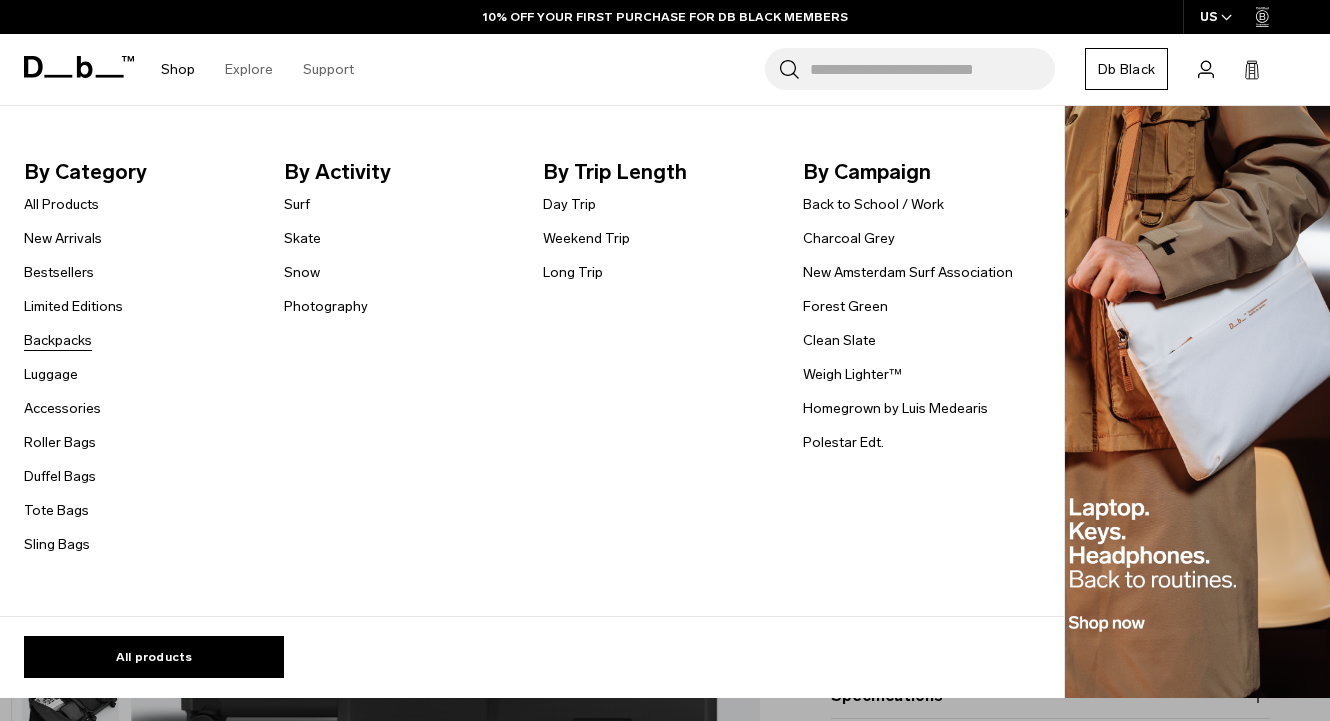 click on "Backpacks" at bounding box center (58, 340) 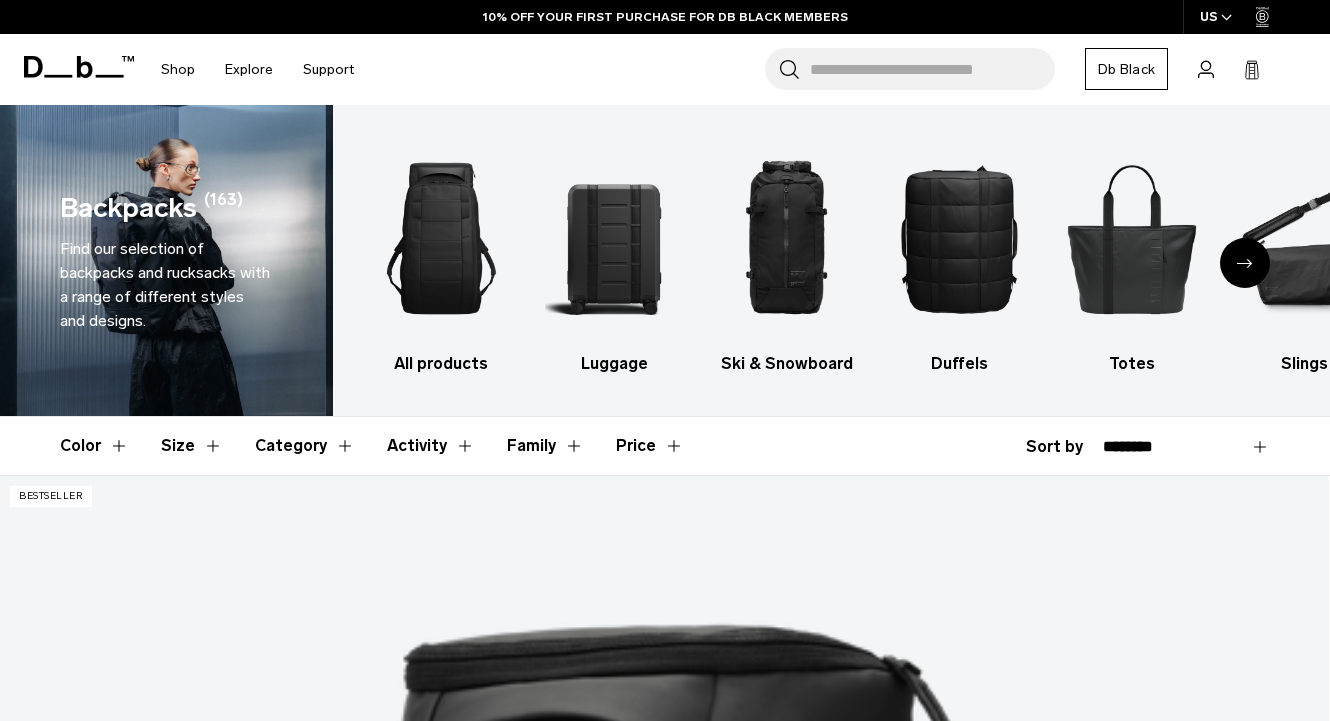 scroll, scrollTop: 0, scrollLeft: 0, axis: both 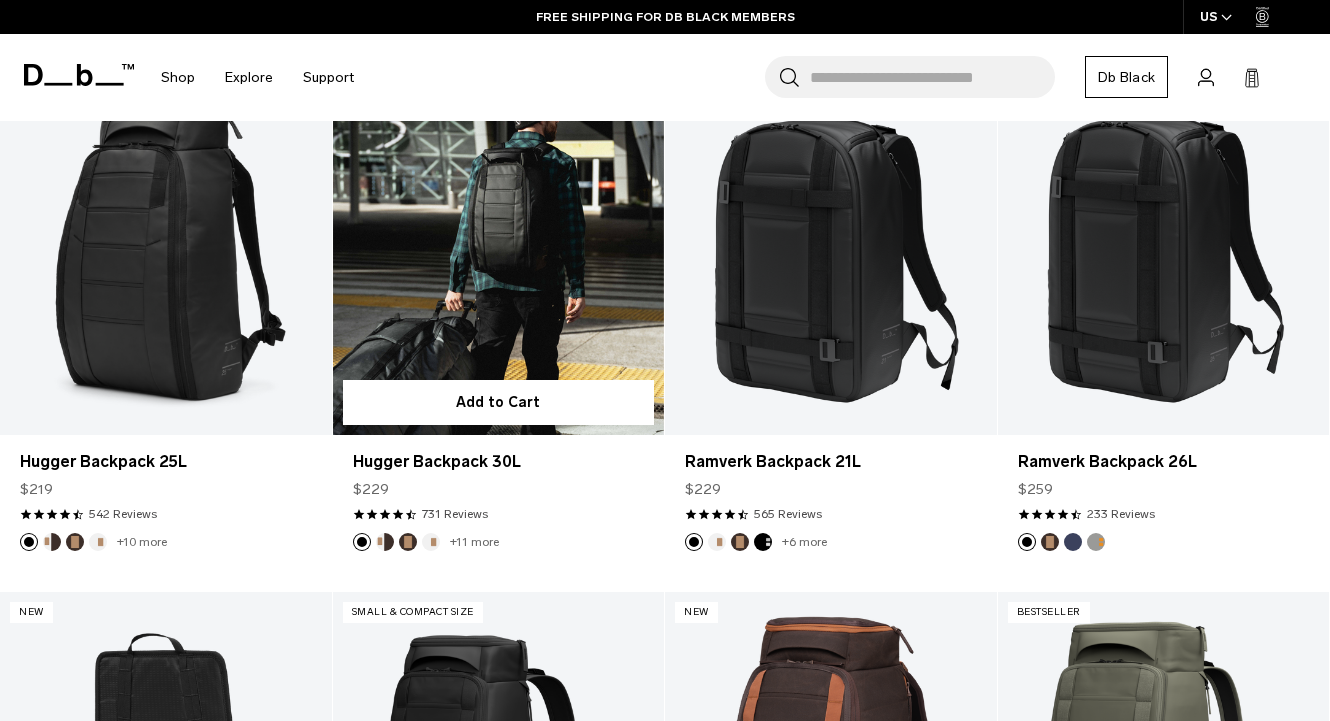 click at bounding box center (499, 251) 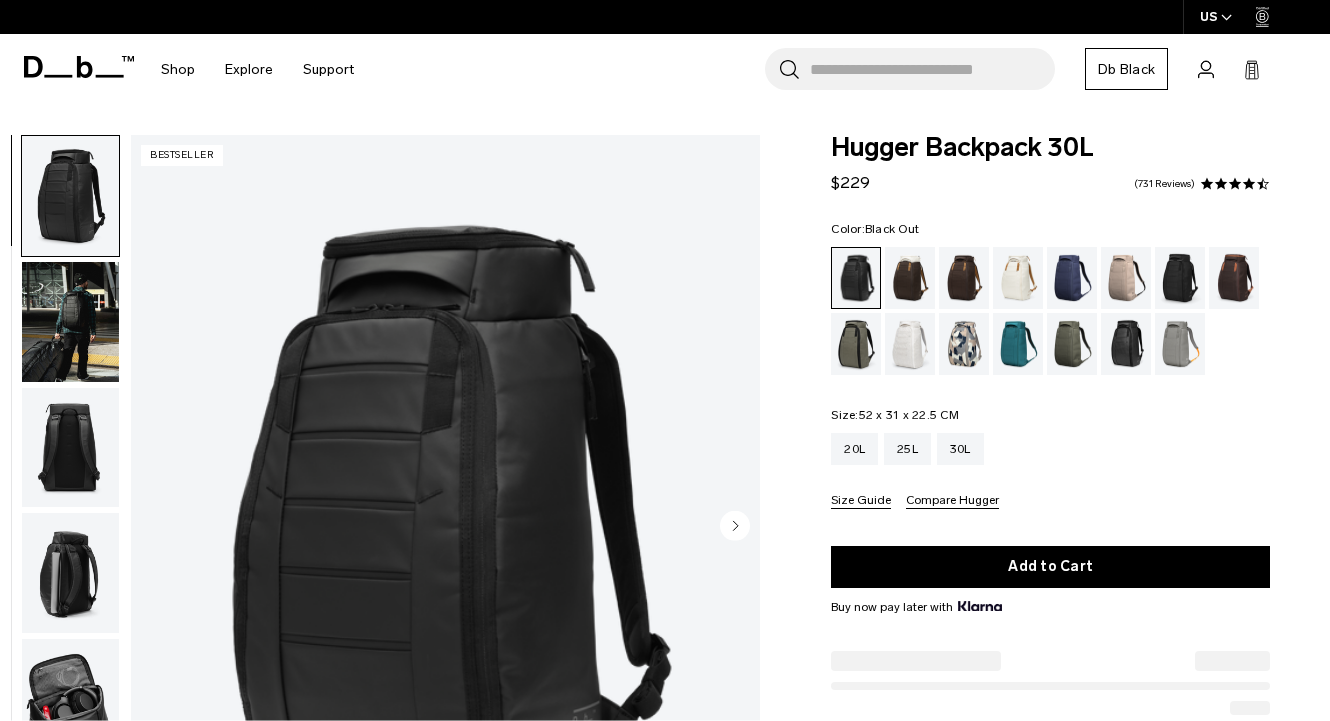 scroll, scrollTop: 0, scrollLeft: 0, axis: both 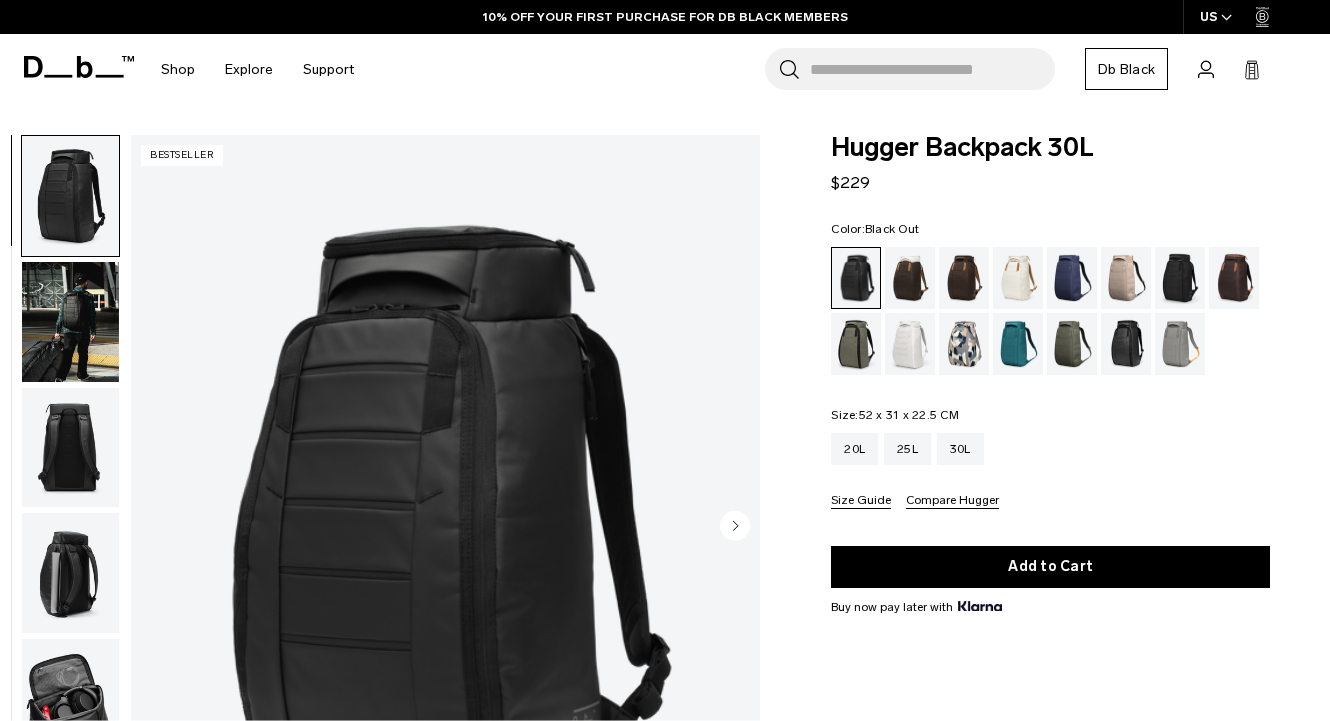 click at bounding box center [70, 322] 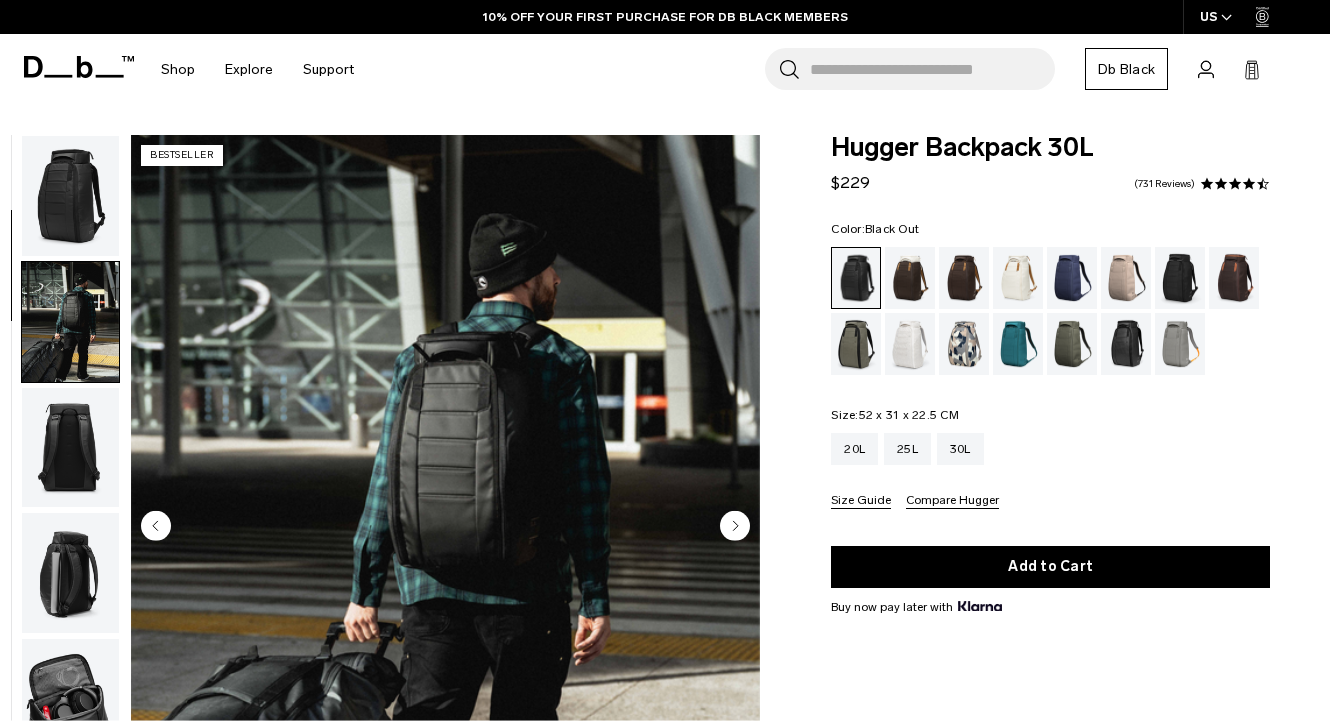 scroll, scrollTop: 127, scrollLeft: 0, axis: vertical 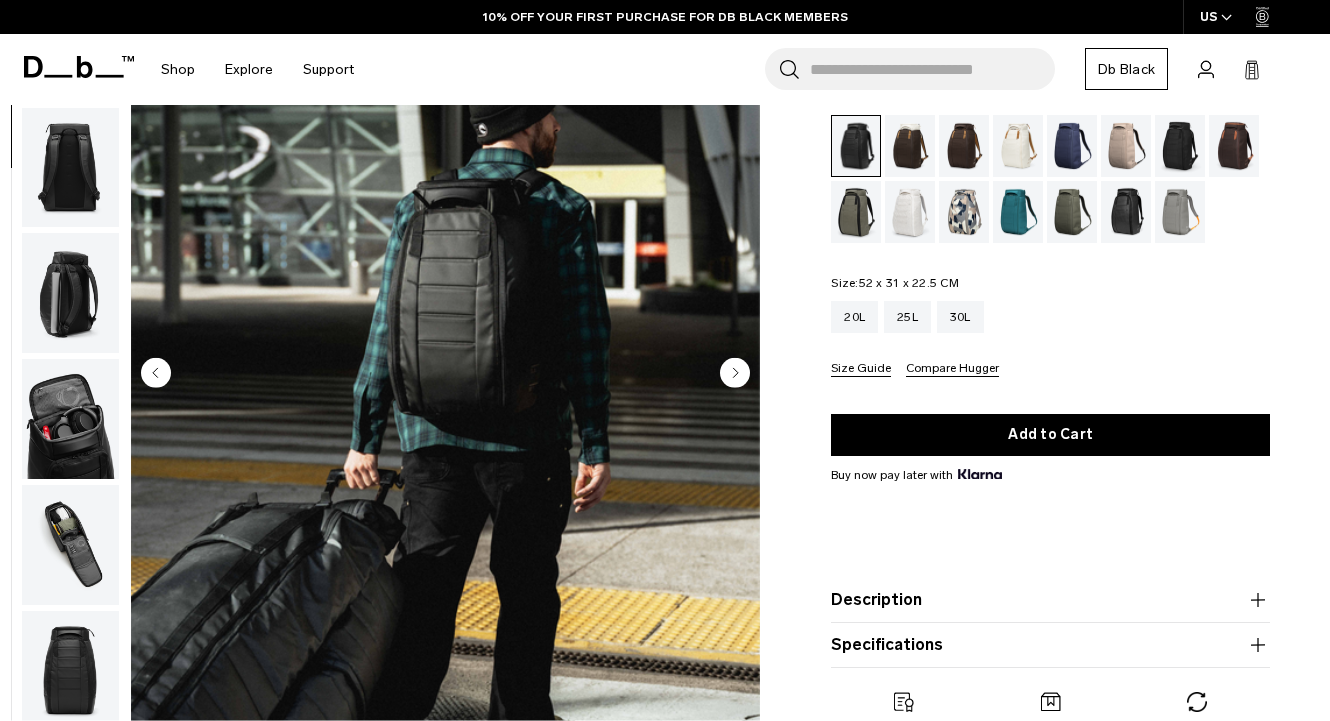 click at bounding box center (70, 293) 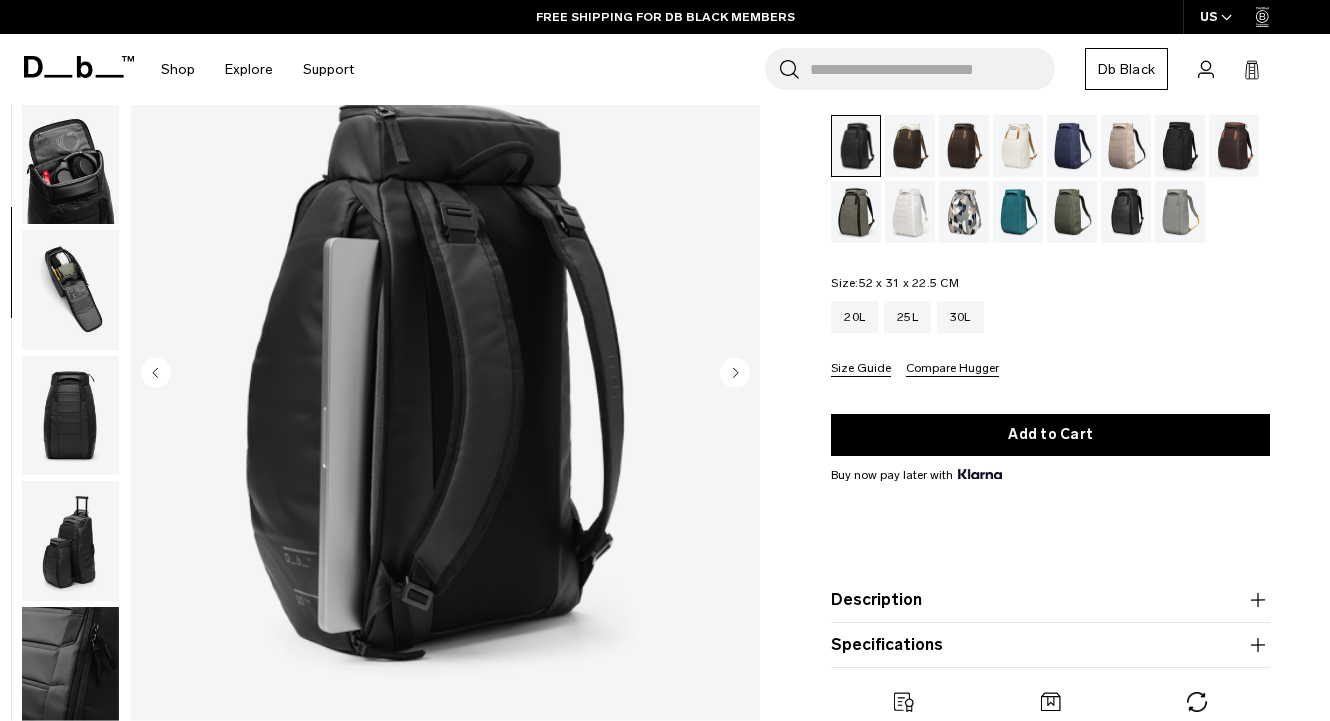 click at bounding box center [70, 290] 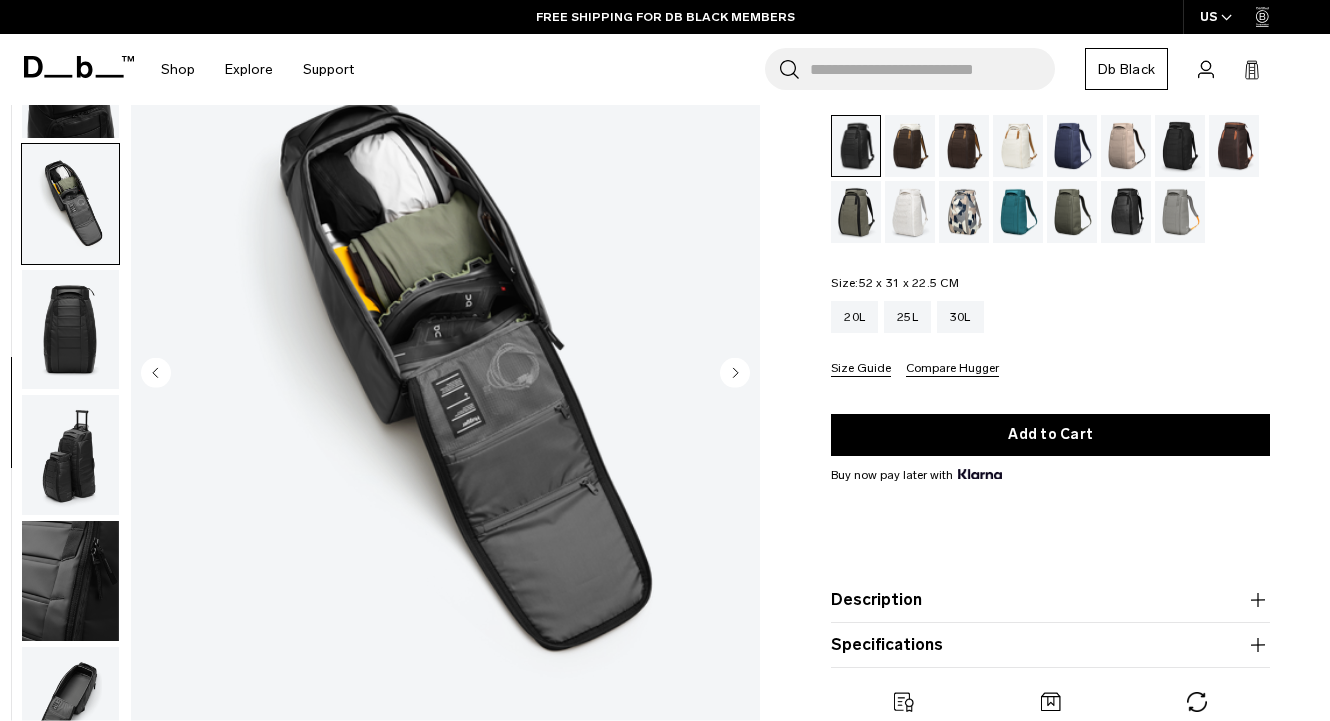 click at bounding box center (70, 330) 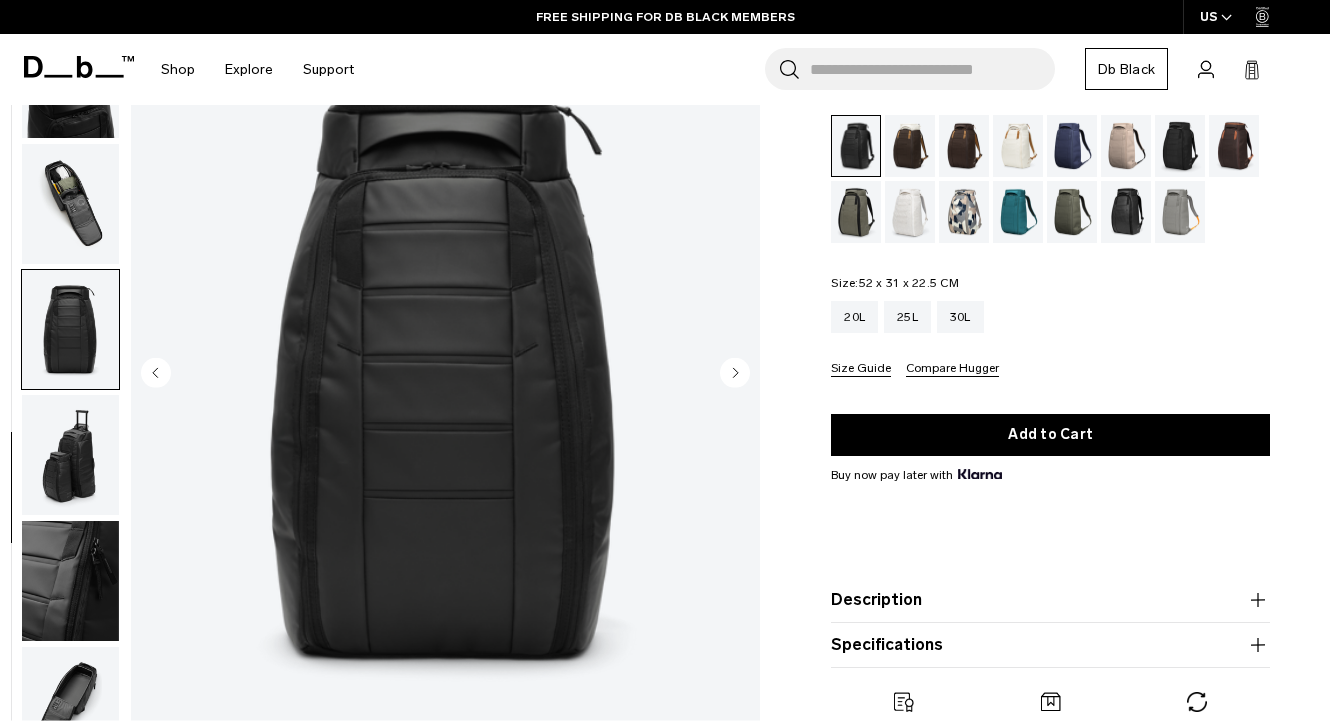 click at bounding box center (70, 455) 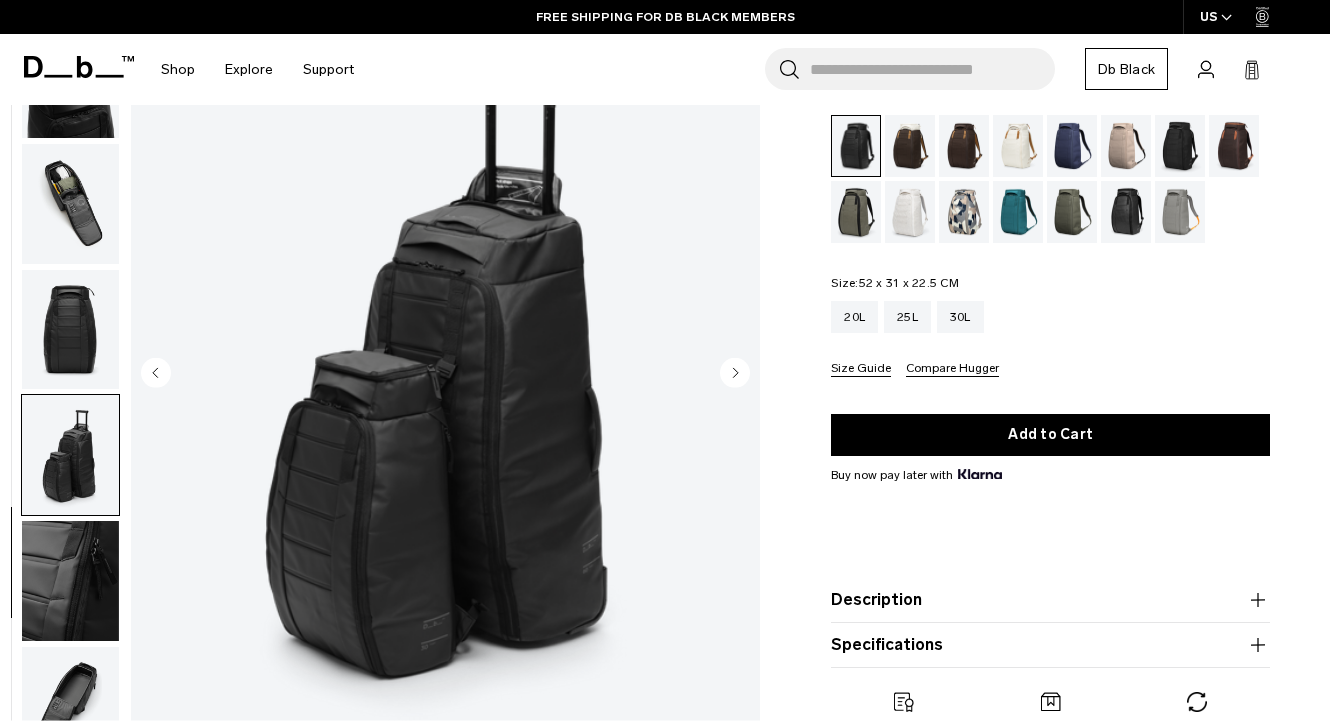 click at bounding box center (70, 581) 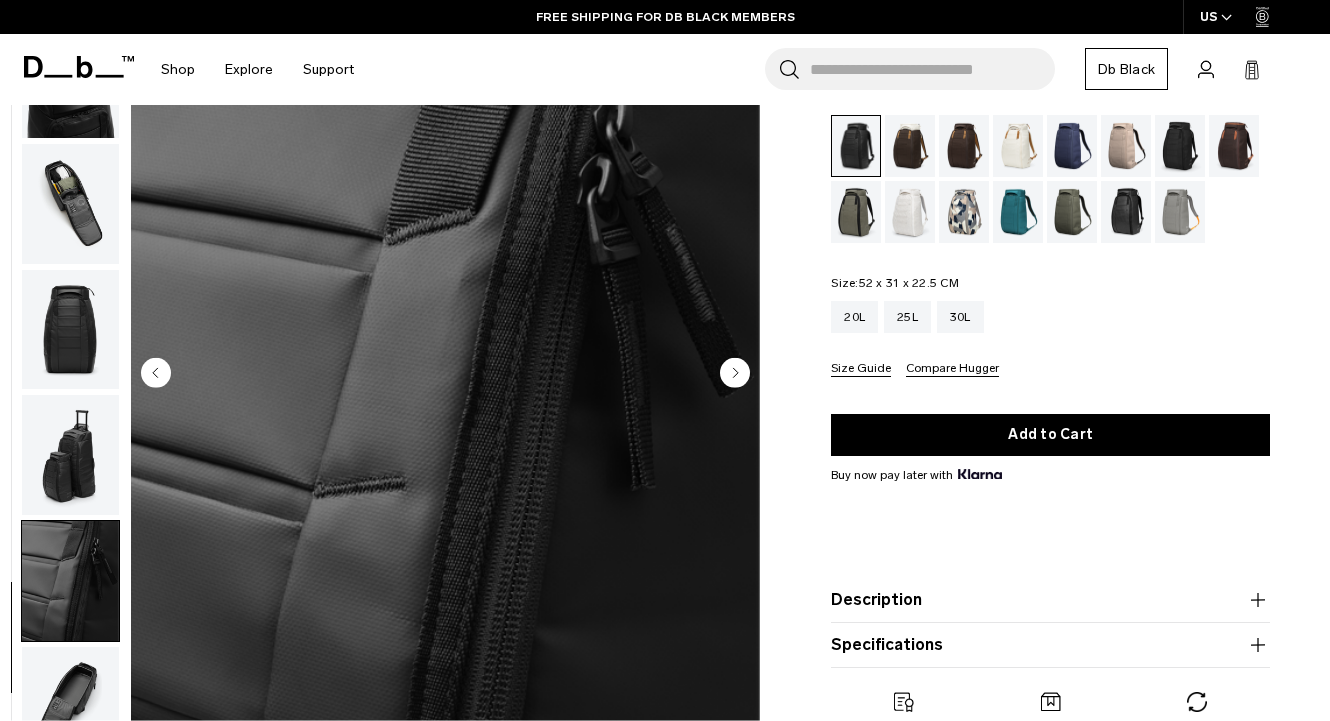 click at bounding box center [70, 707] 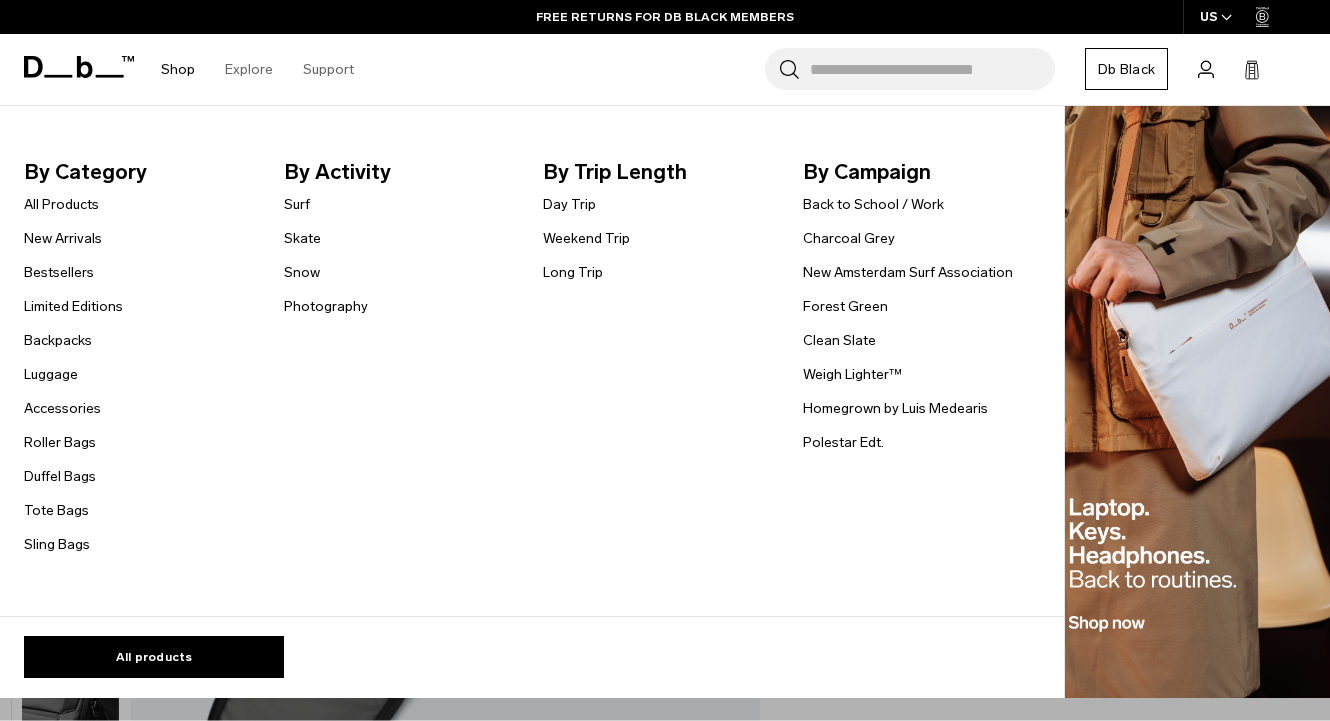 scroll, scrollTop: 0, scrollLeft: 0, axis: both 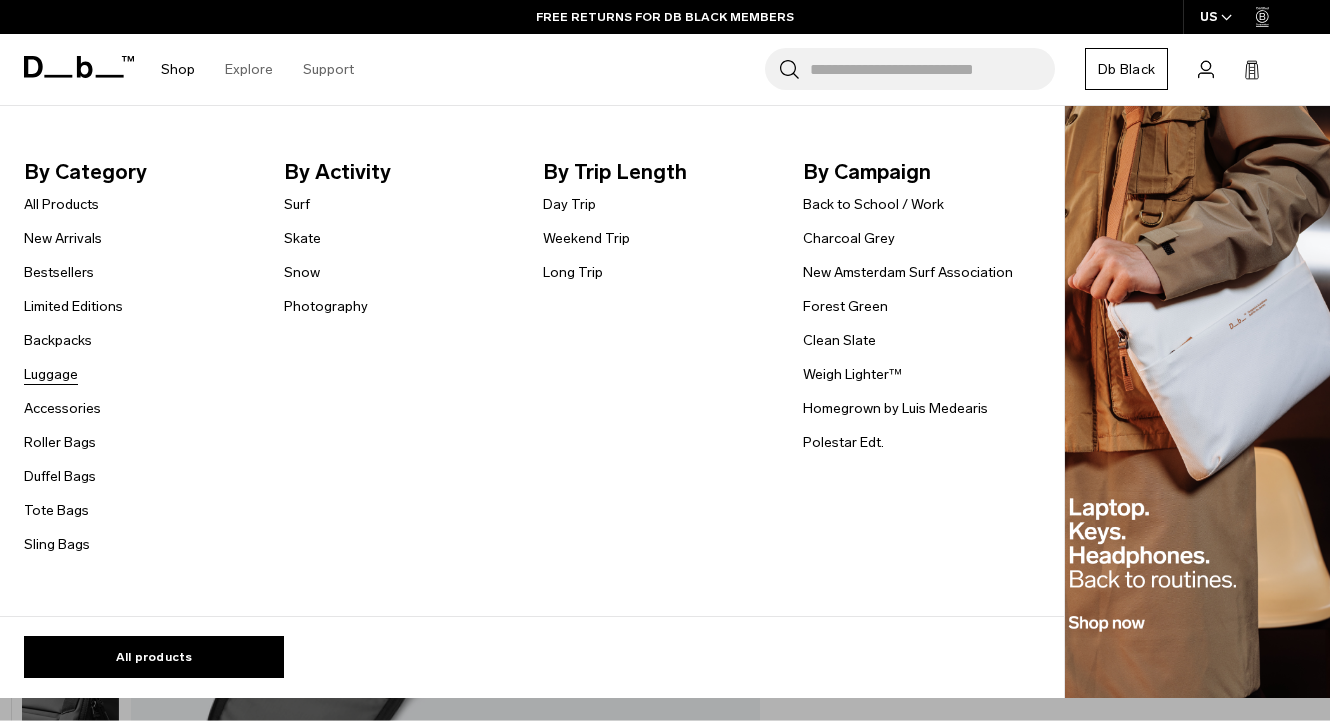 click on "Luggage" at bounding box center [51, 374] 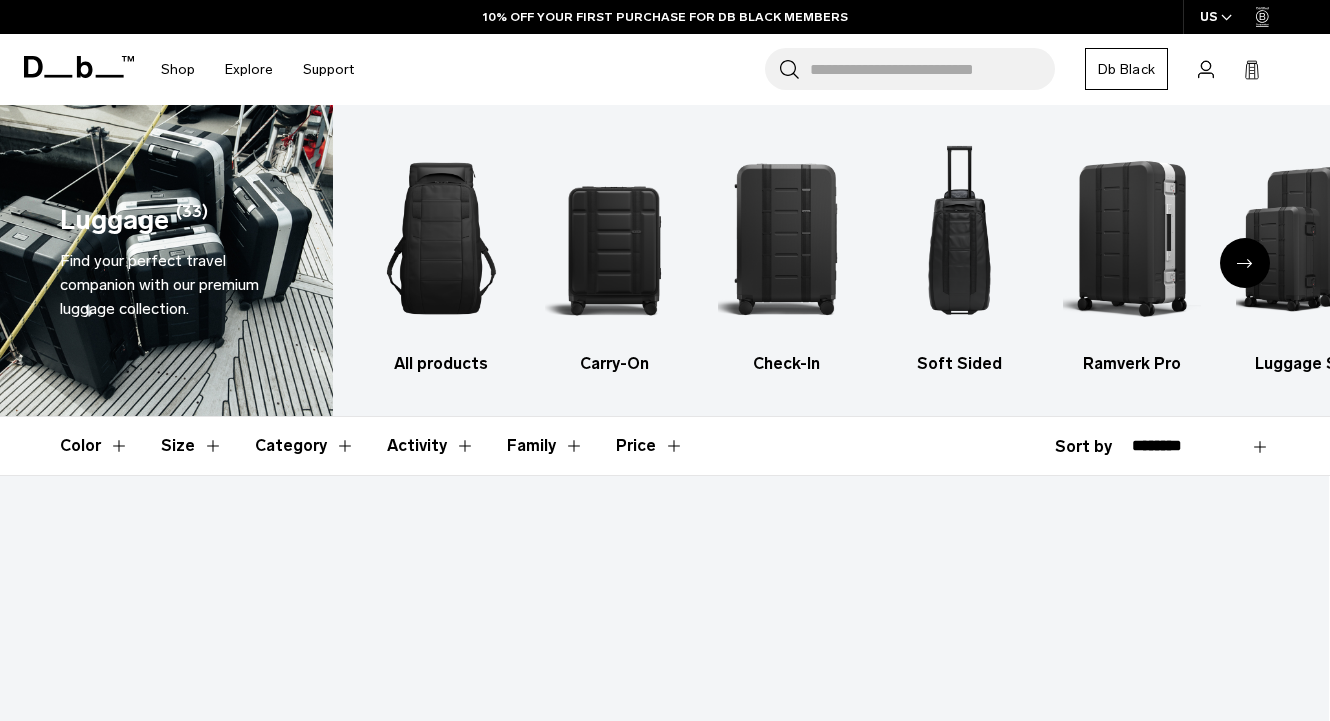 scroll, scrollTop: 0, scrollLeft: 0, axis: both 